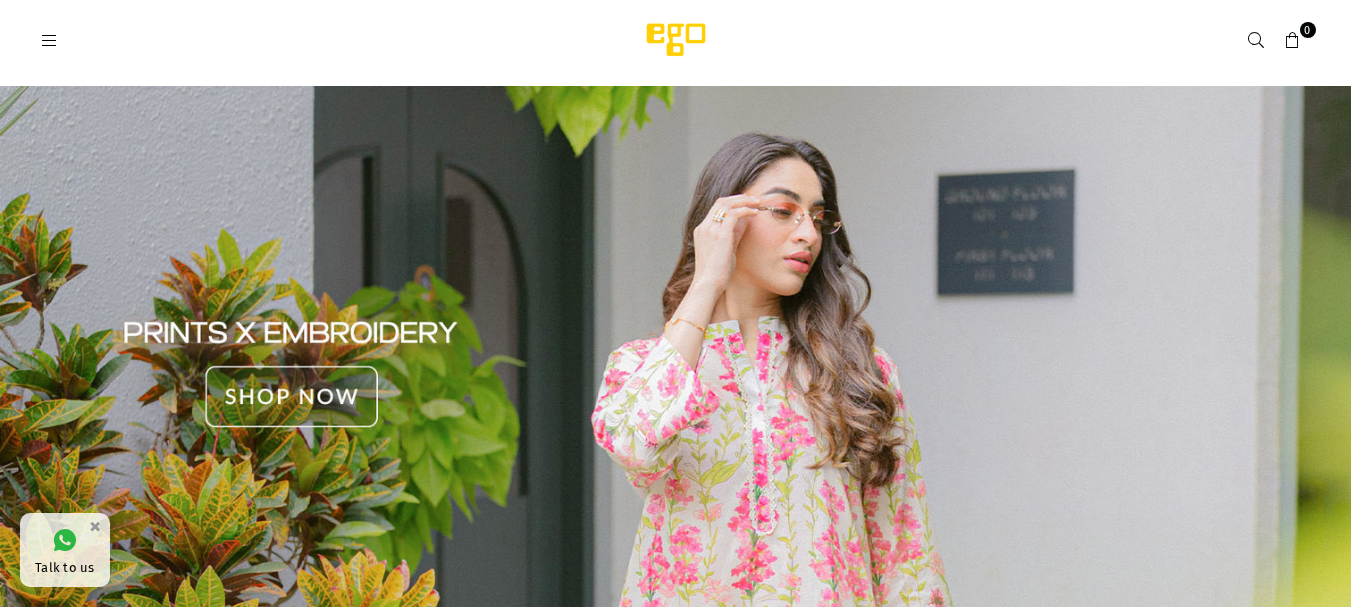 scroll, scrollTop: 0, scrollLeft: 0, axis: both 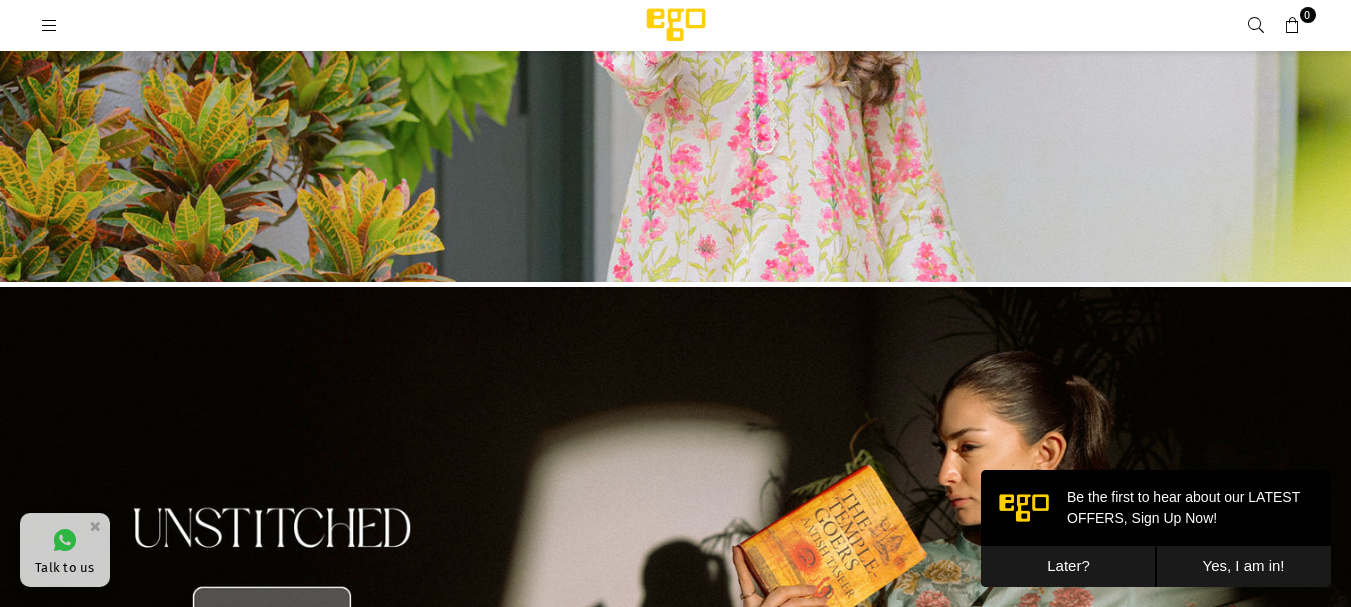 click on "Later?" at bounding box center [1068, 566] 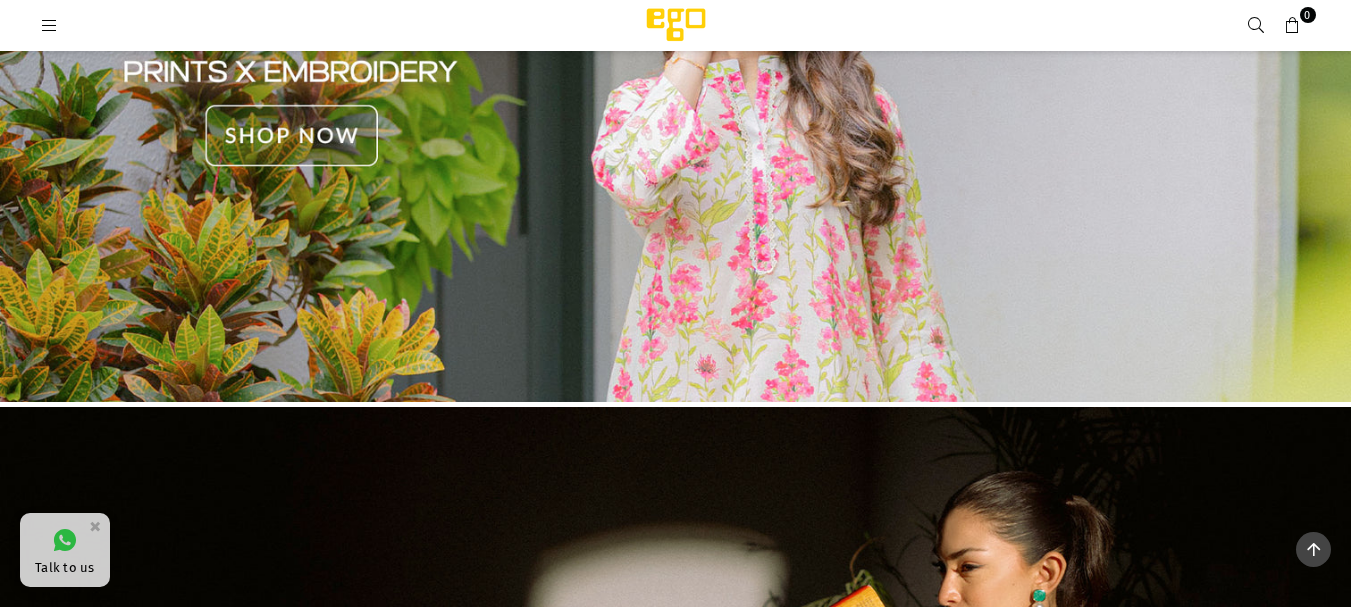 scroll, scrollTop: 50, scrollLeft: 0, axis: vertical 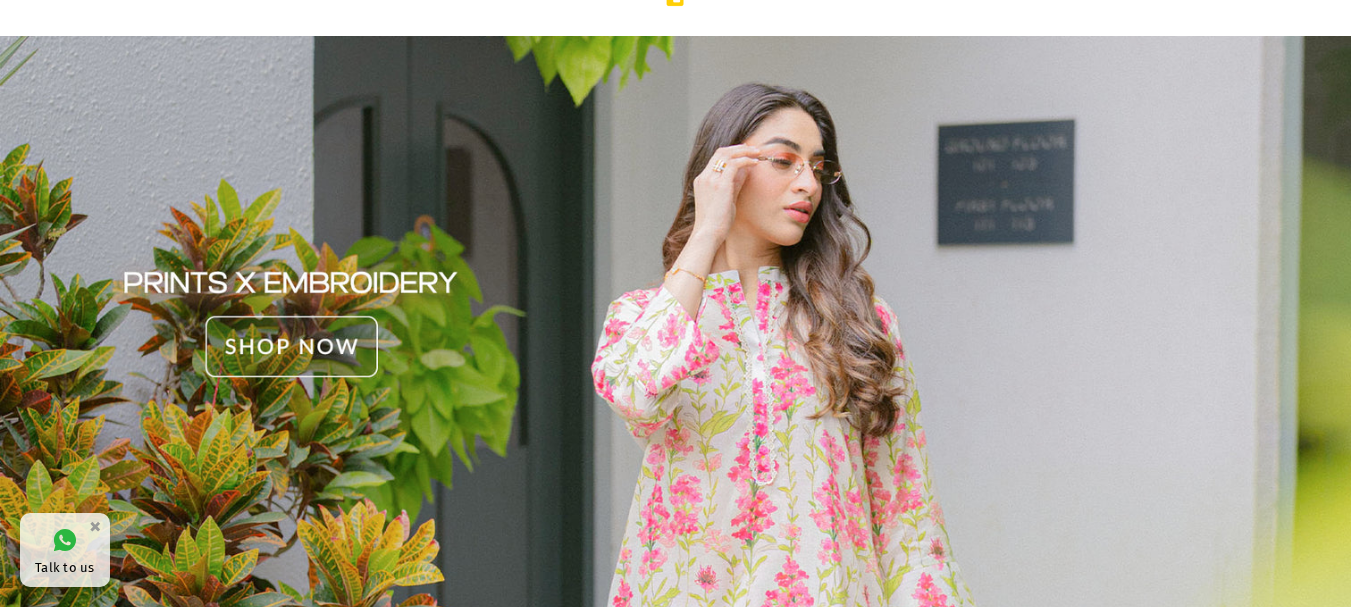 click at bounding box center [675, 324] 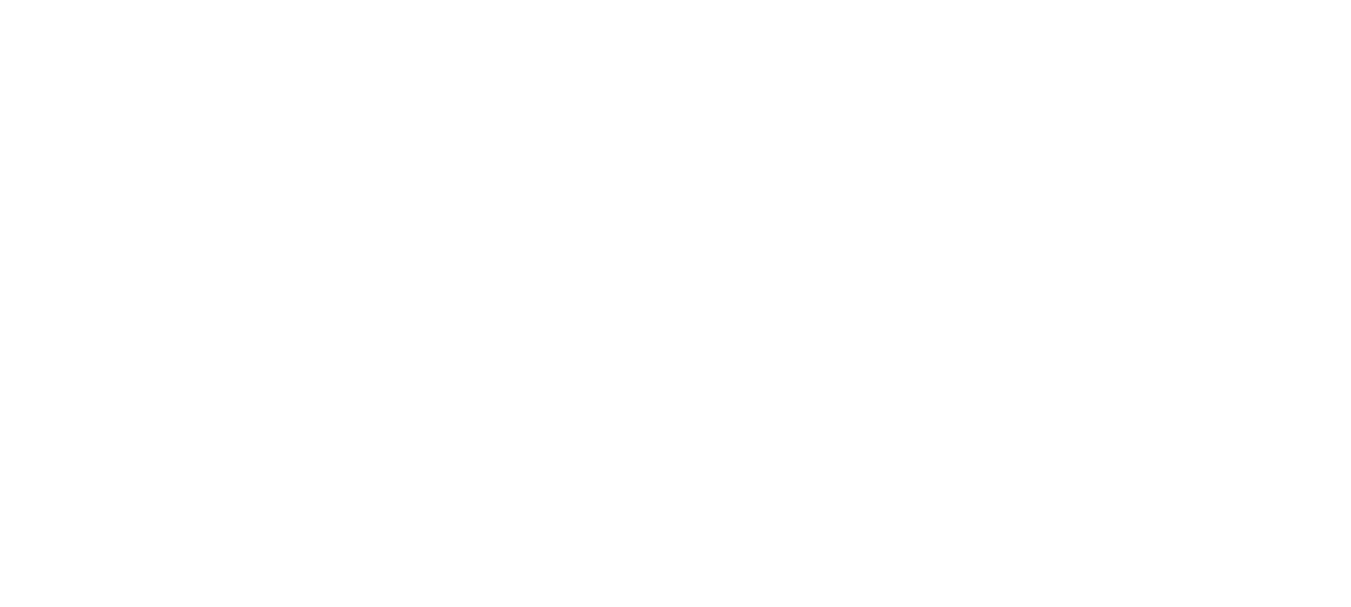 select on "******" 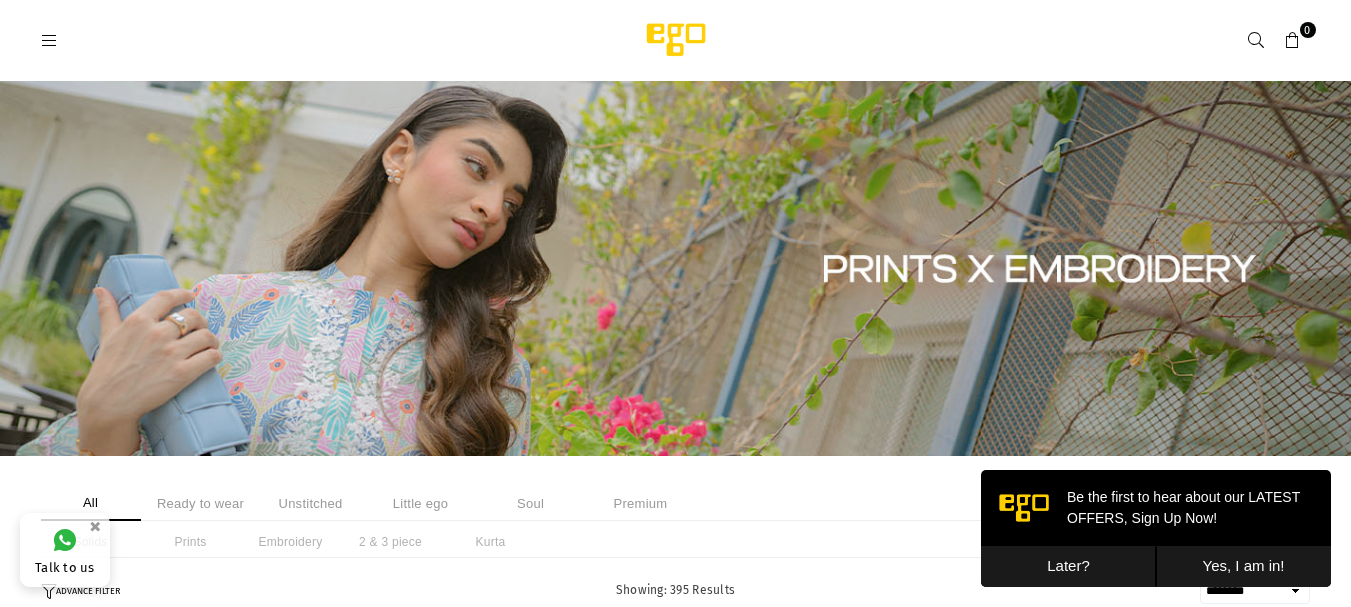 scroll, scrollTop: 0, scrollLeft: 0, axis: both 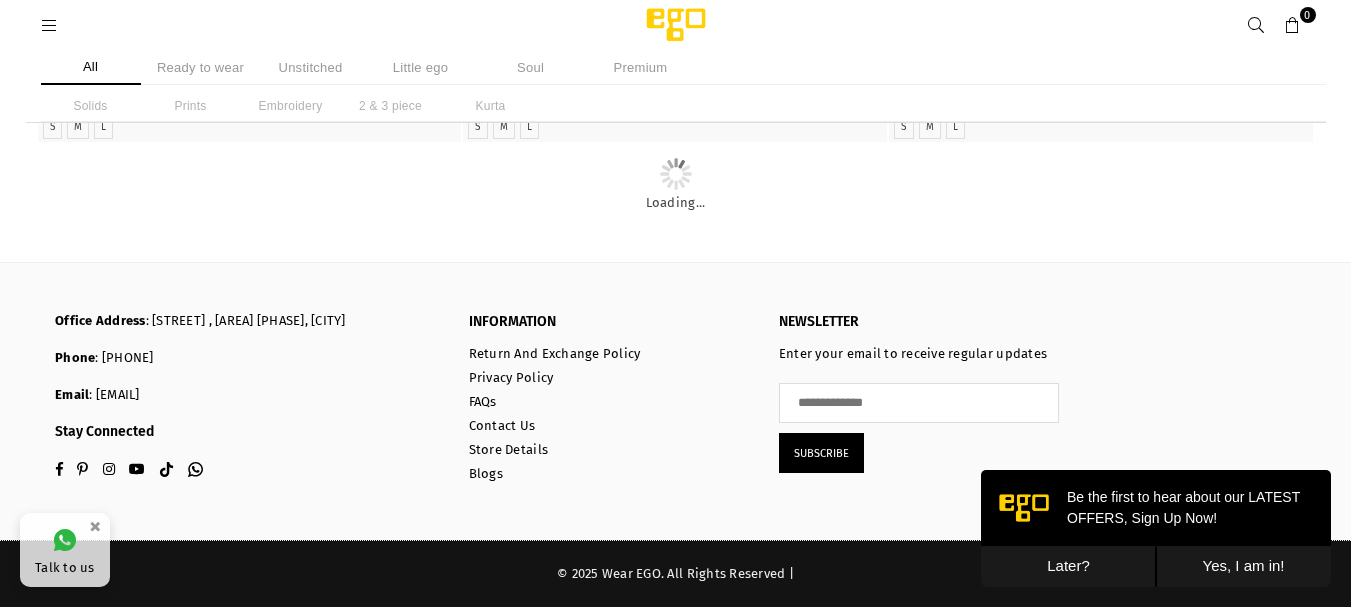 click on "Unstitched" at bounding box center (311, 67) 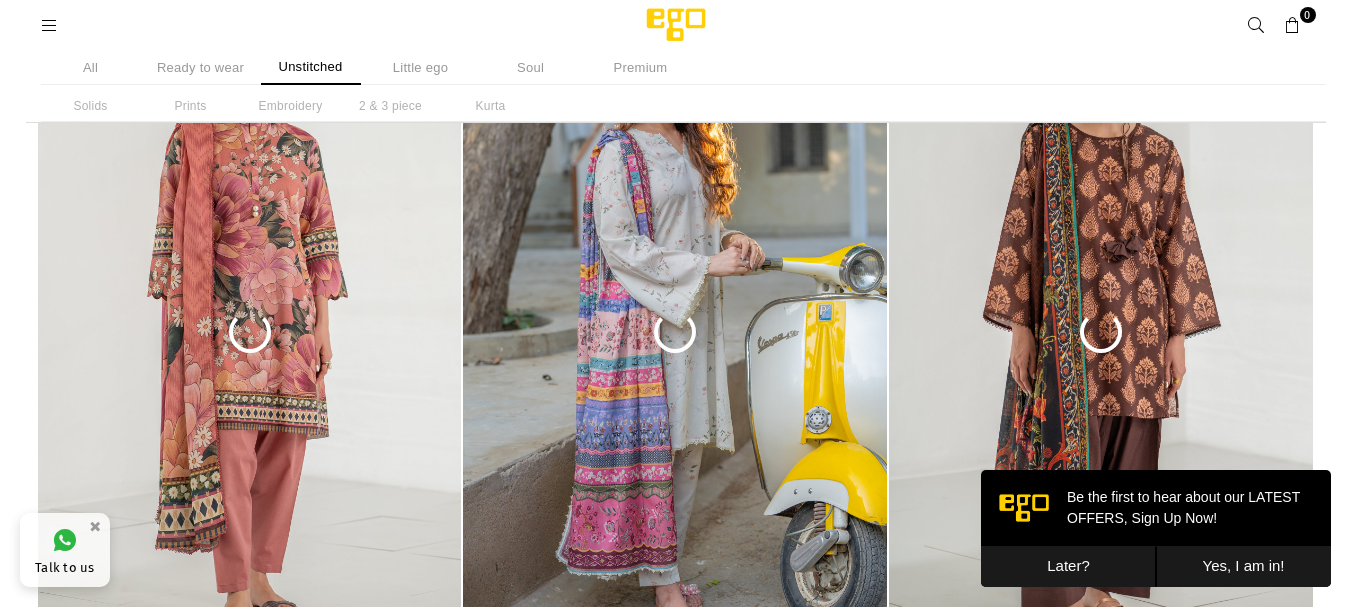 scroll, scrollTop: 3173, scrollLeft: 0, axis: vertical 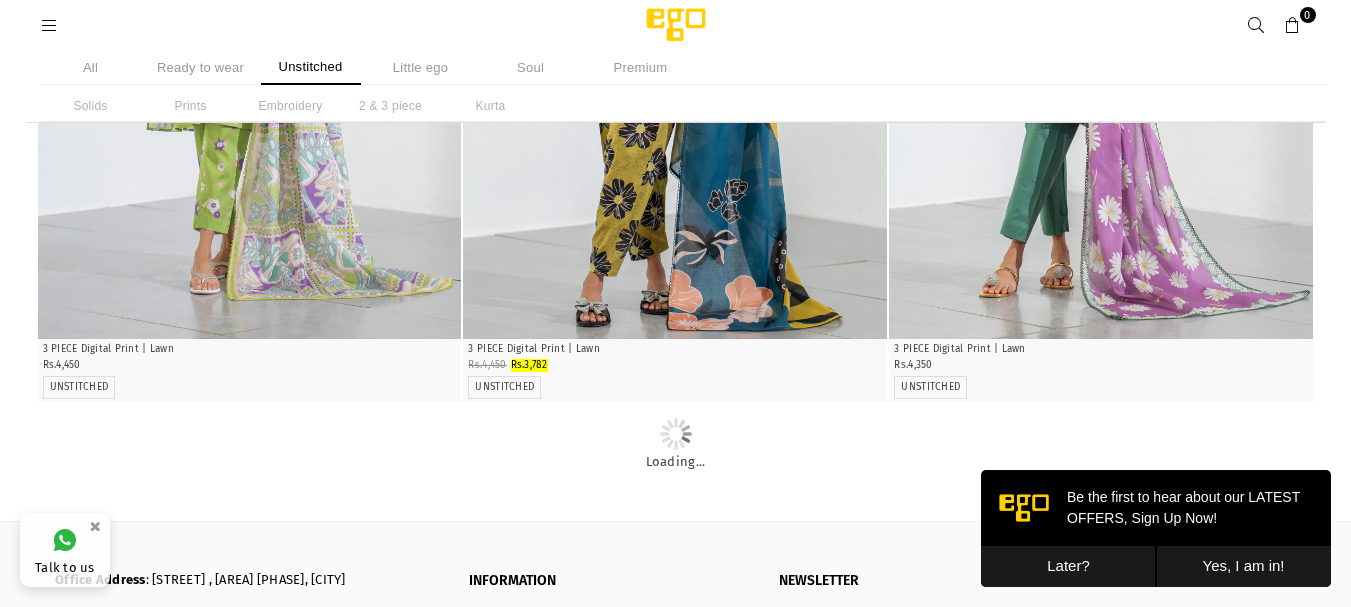 click on "Later?" at bounding box center [1068, 566] 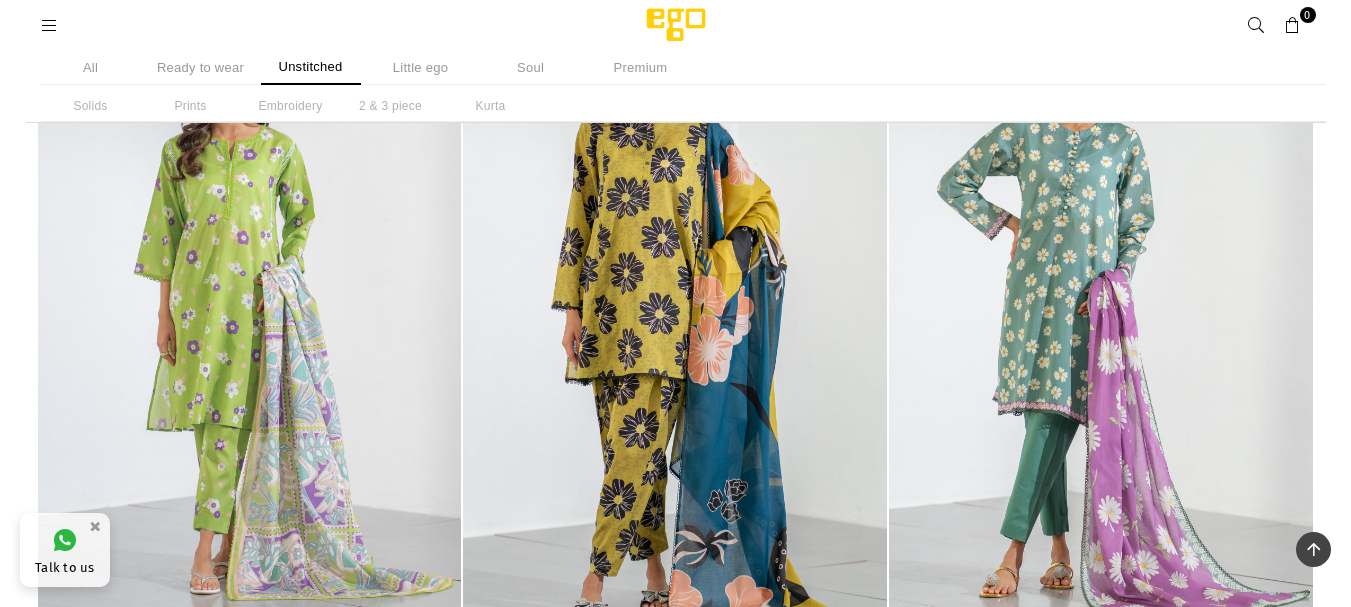 scroll, scrollTop: 2306, scrollLeft: 0, axis: vertical 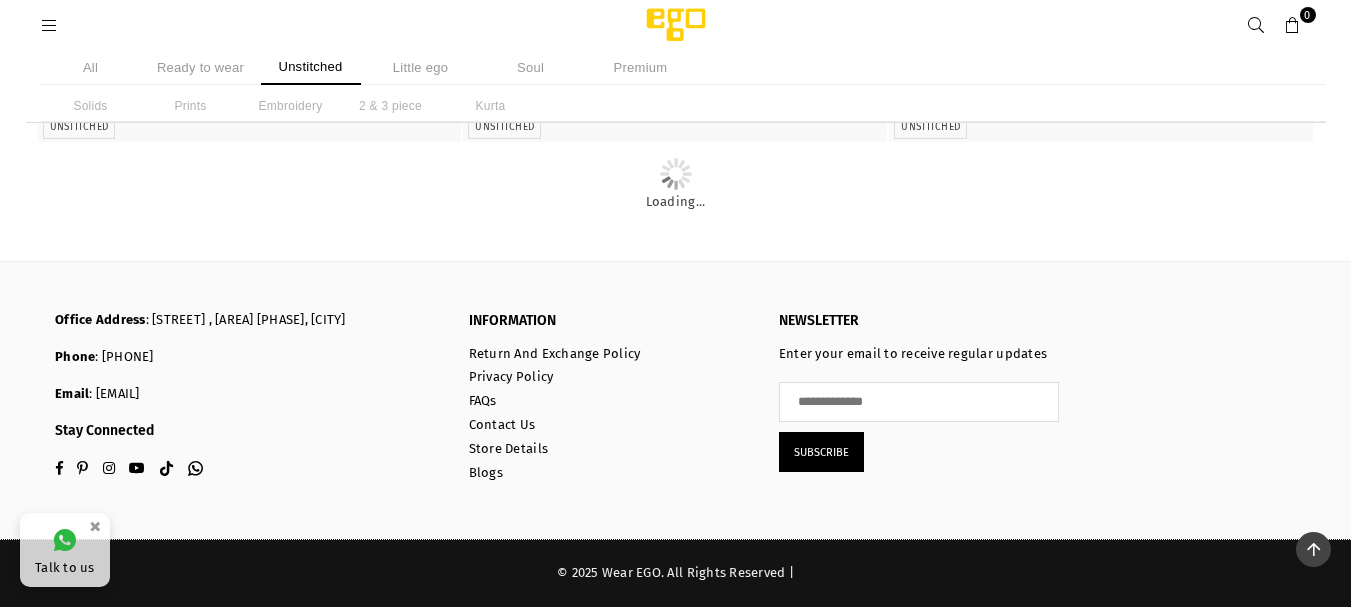 click at bounding box center (50, 26) 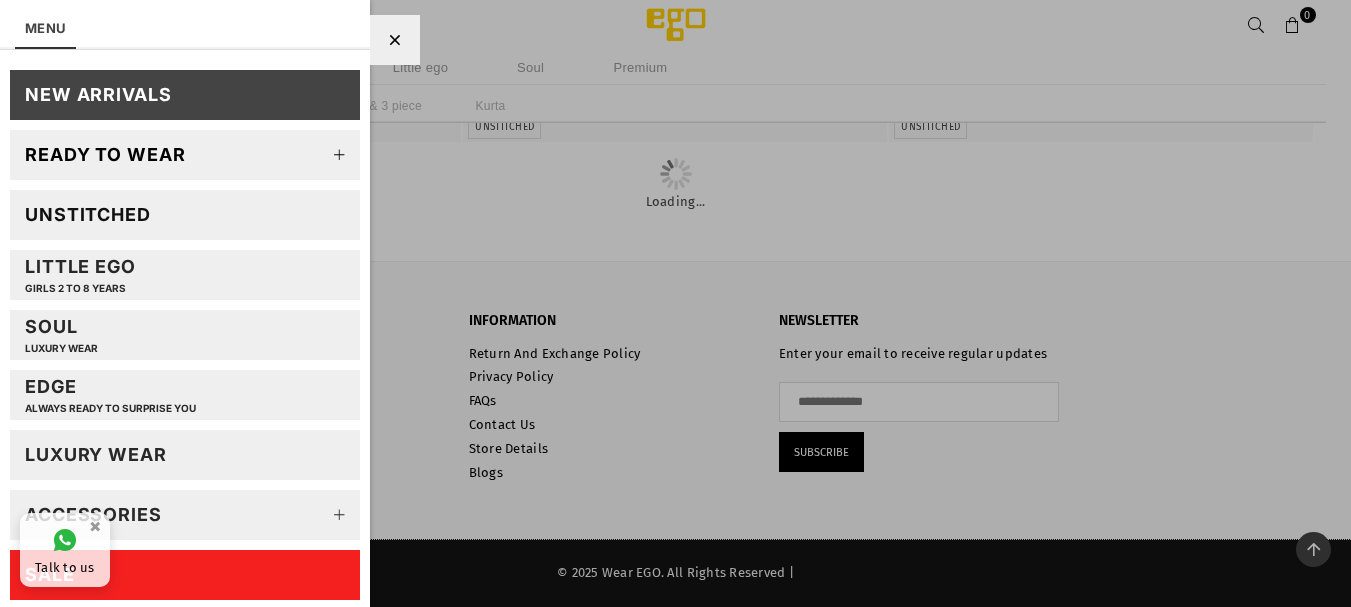 click on "New Arrivals" at bounding box center [98, 94] 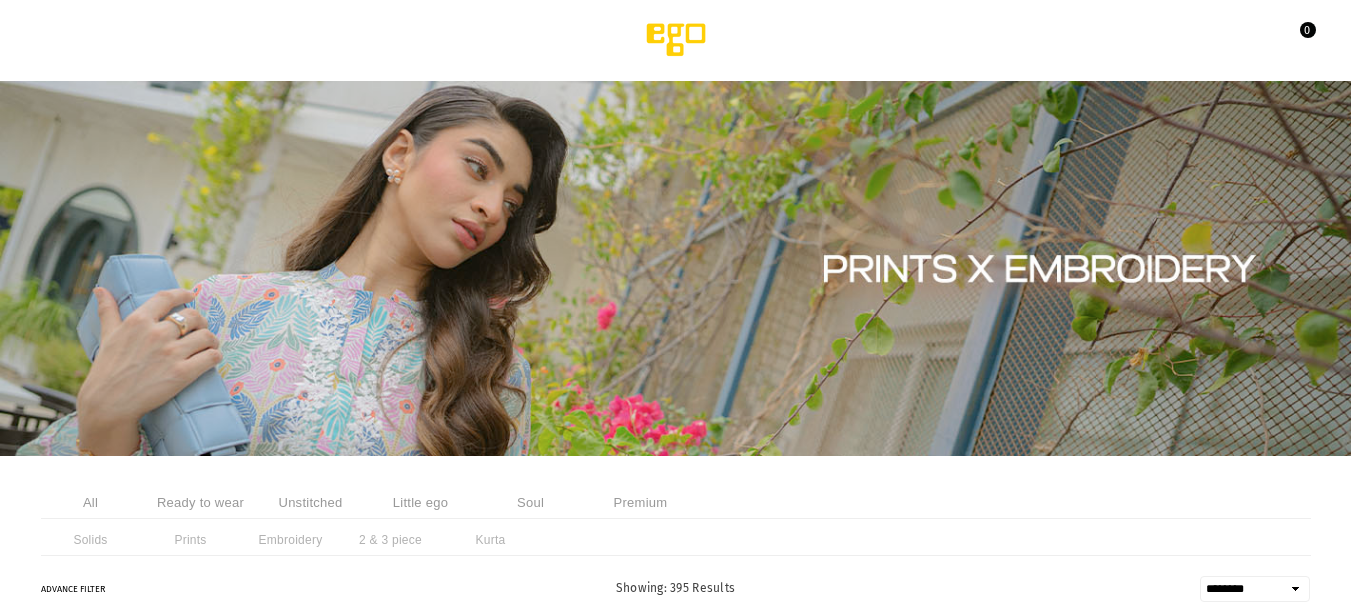 select on "******" 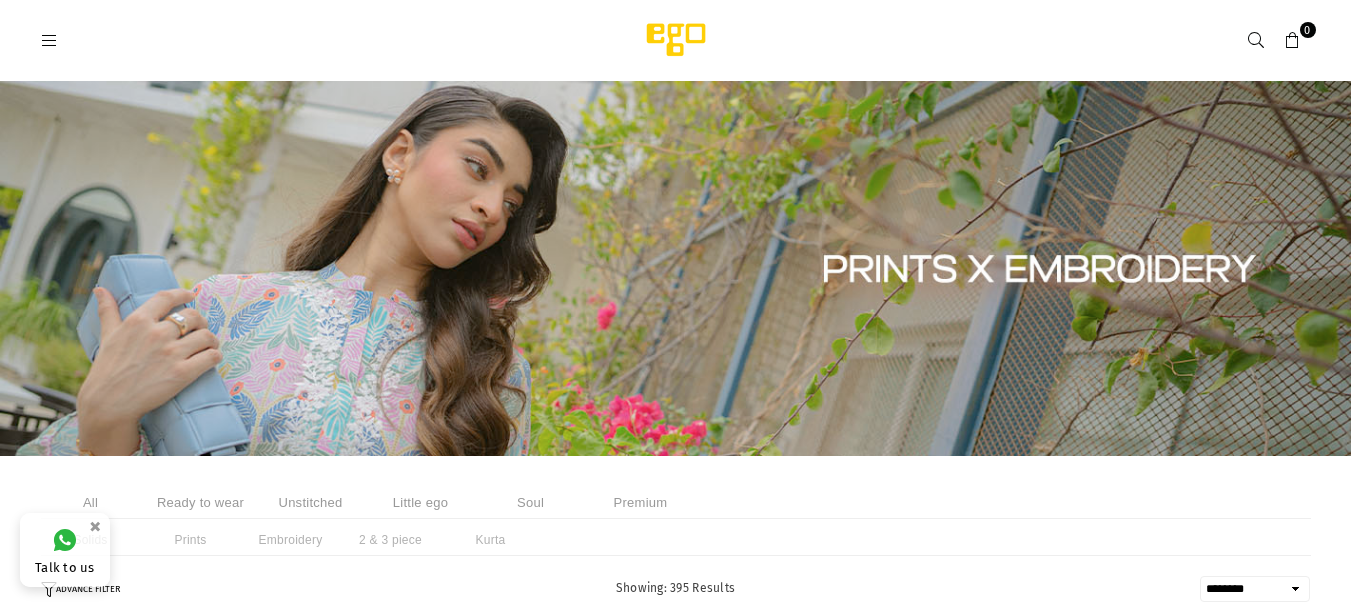 scroll, scrollTop: 300, scrollLeft: 0, axis: vertical 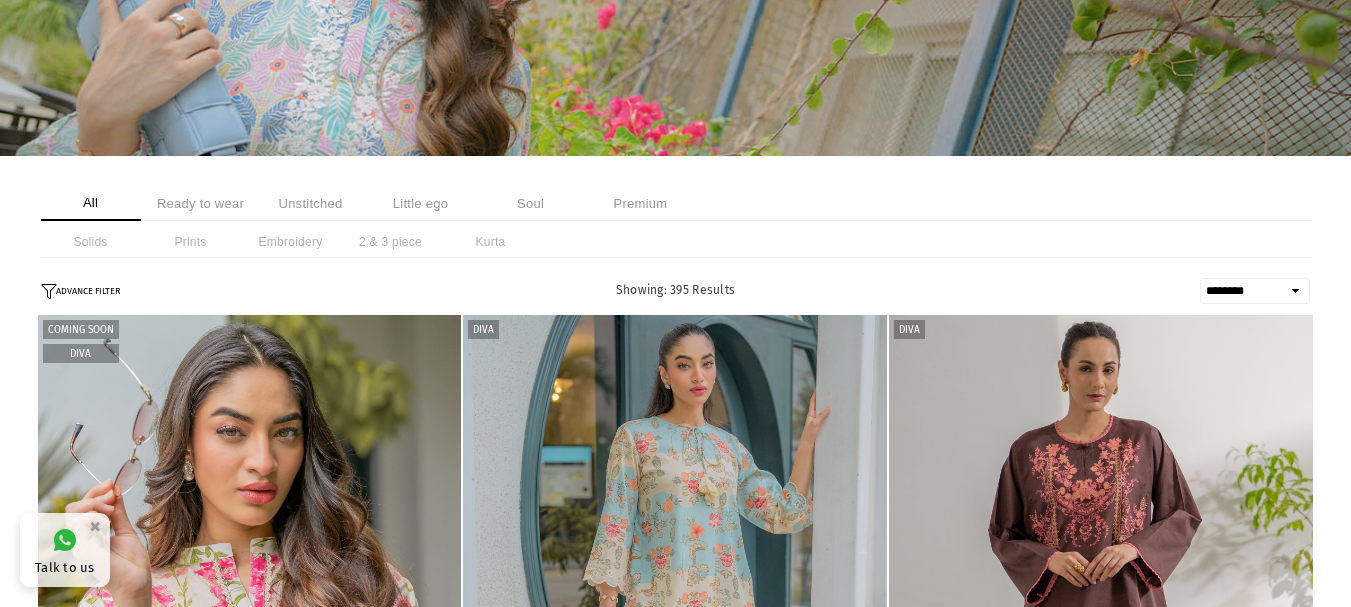 click on "Unstitched" at bounding box center [311, 203] 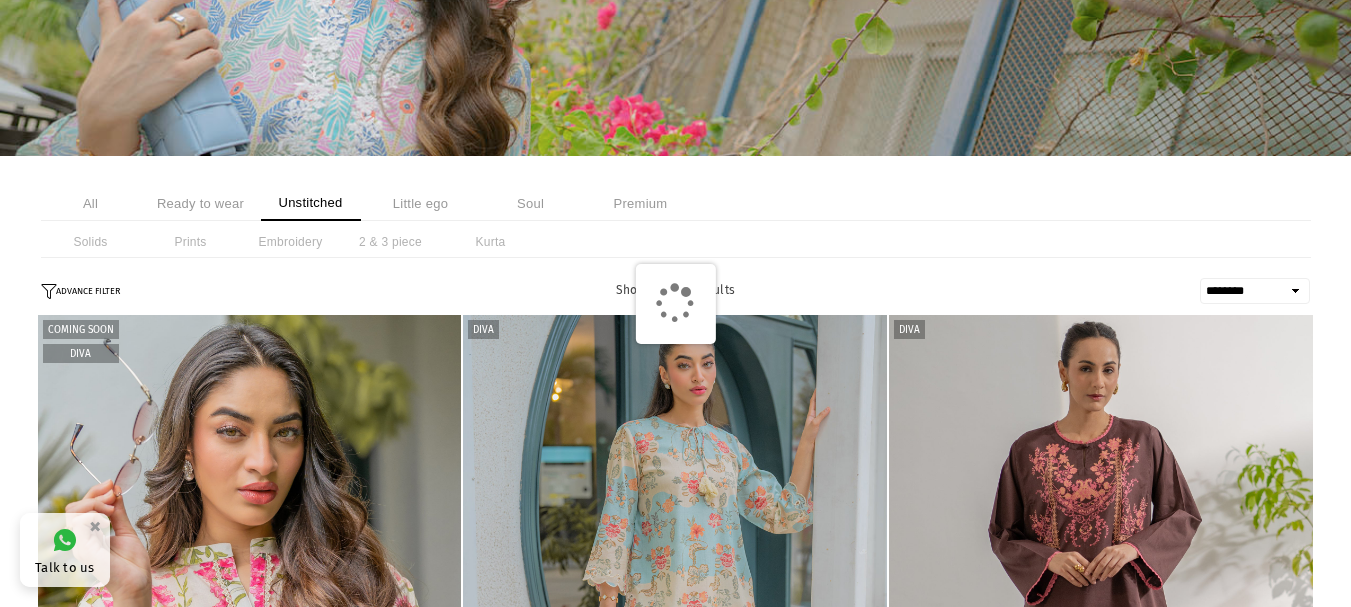 scroll, scrollTop: 300, scrollLeft: 0, axis: vertical 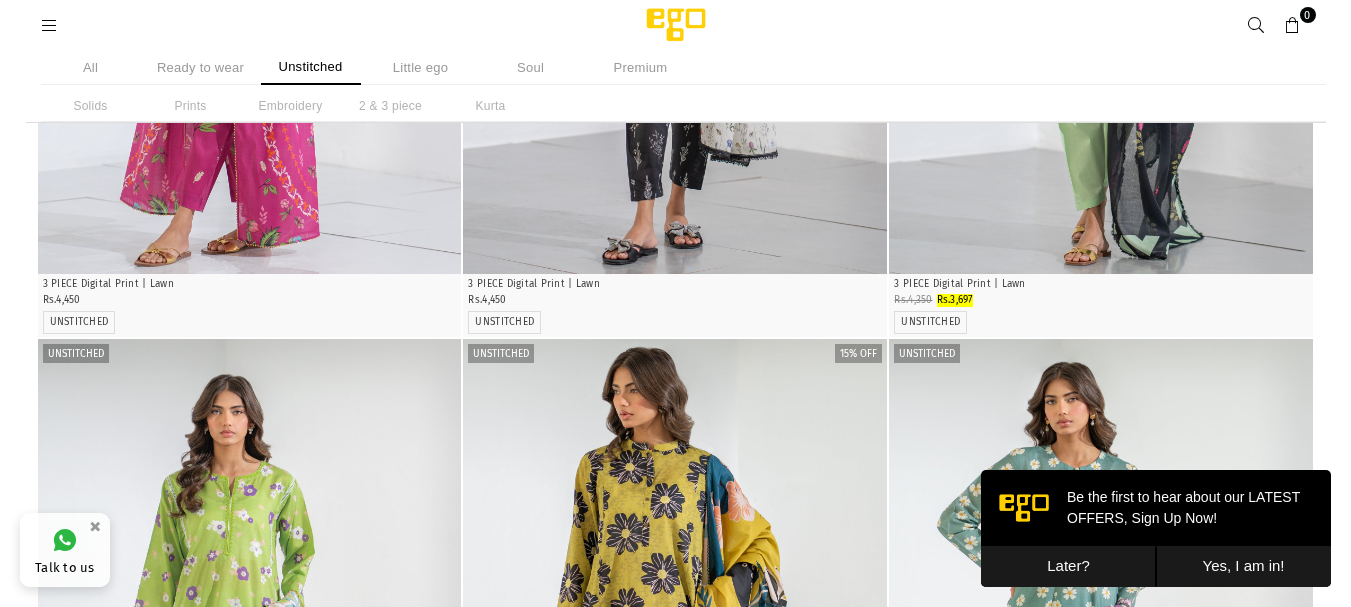 click on "Later?" at bounding box center [1068, 566] 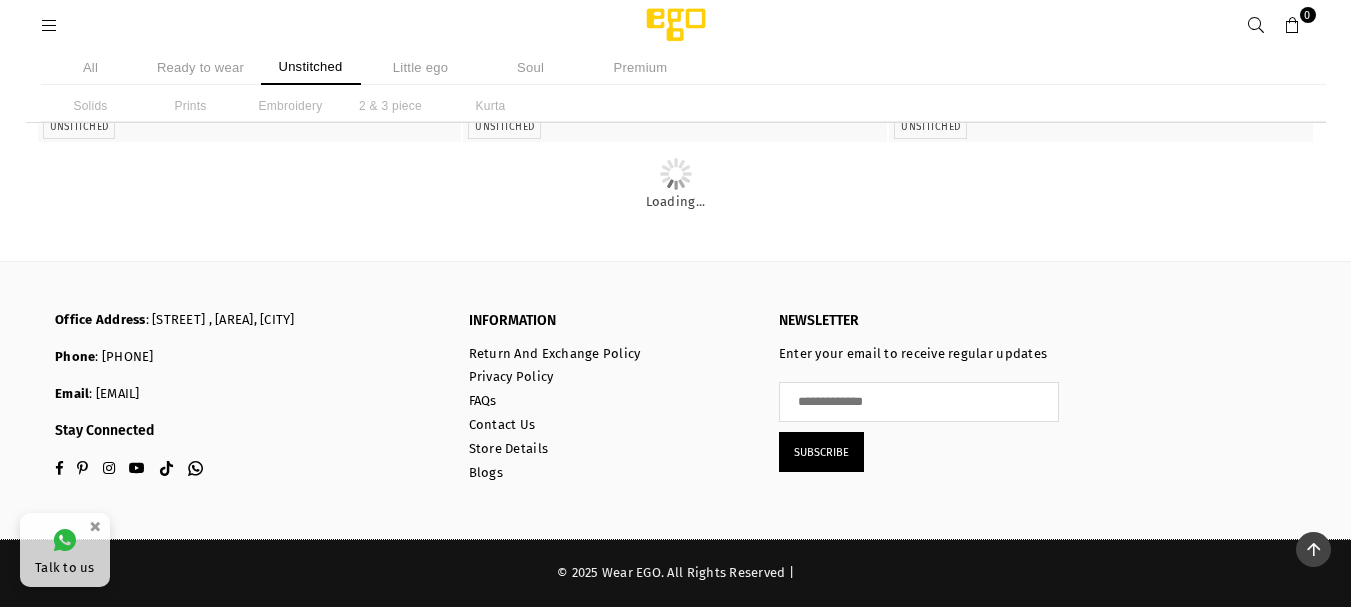 scroll, scrollTop: 8781, scrollLeft: 0, axis: vertical 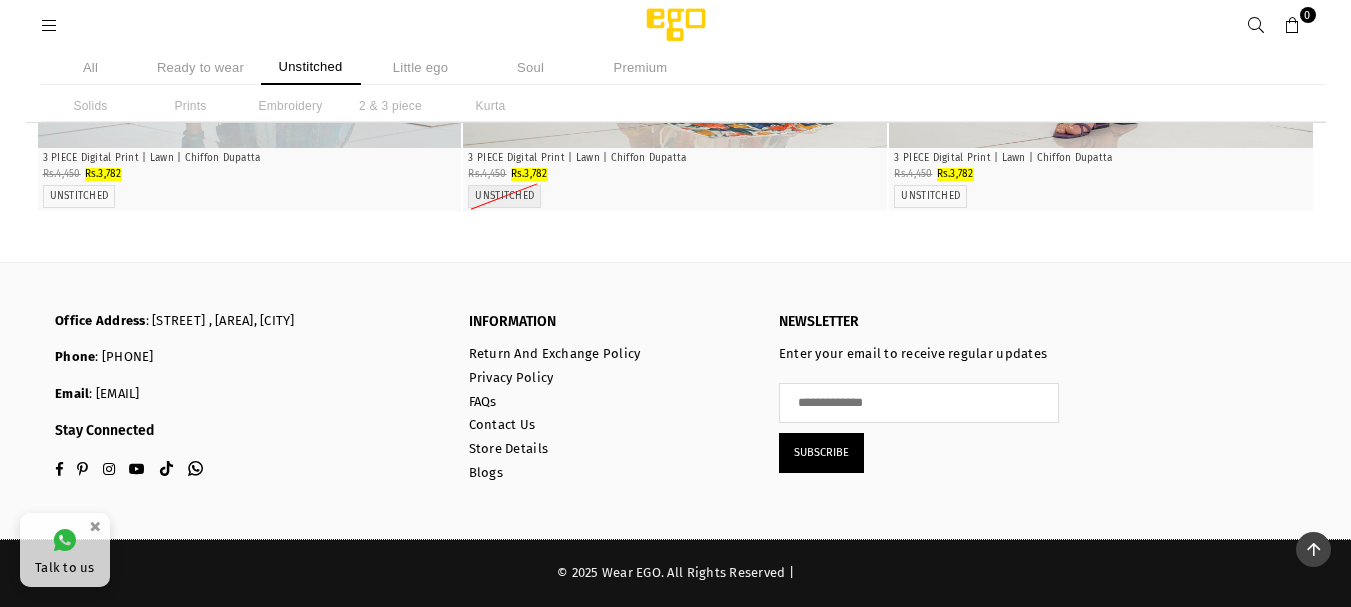 click at bounding box center [50, 26] 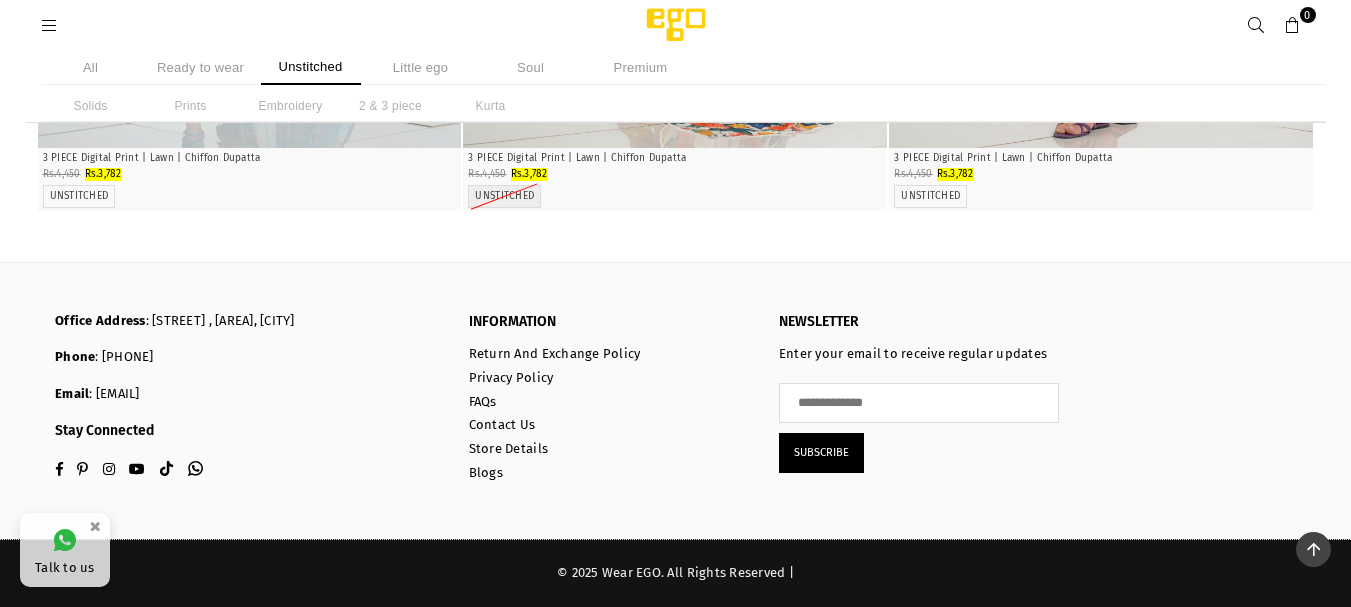 scroll, scrollTop: 9881, scrollLeft: 0, axis: vertical 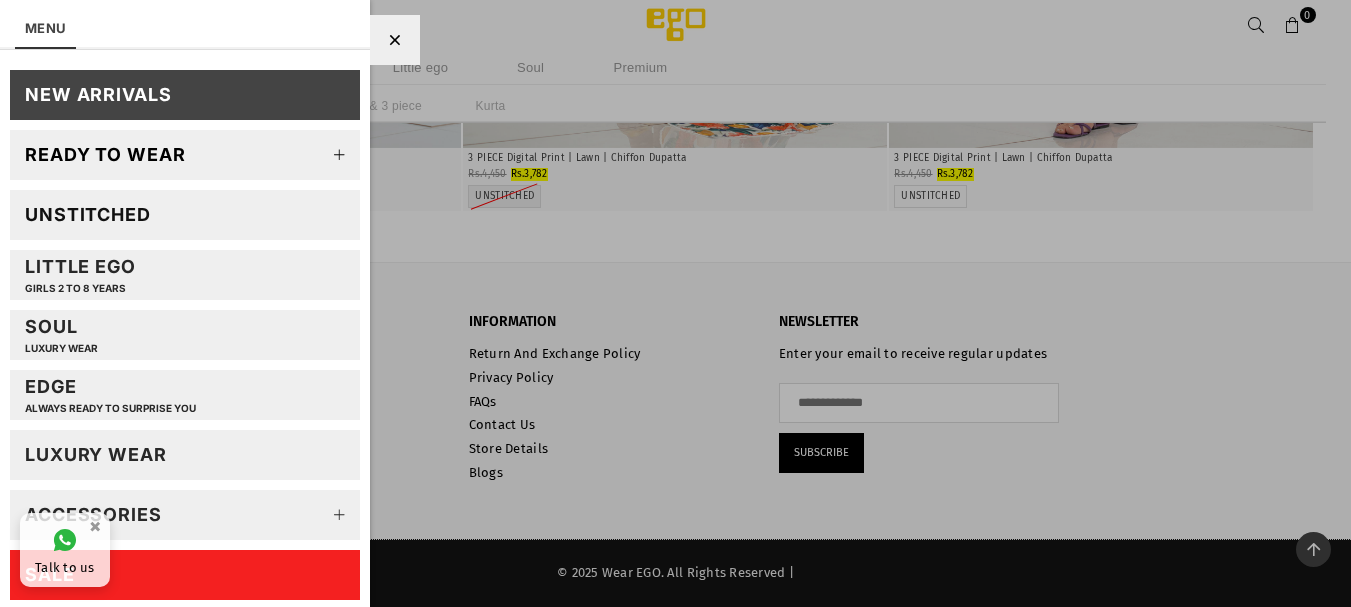 click at bounding box center [675, 303] 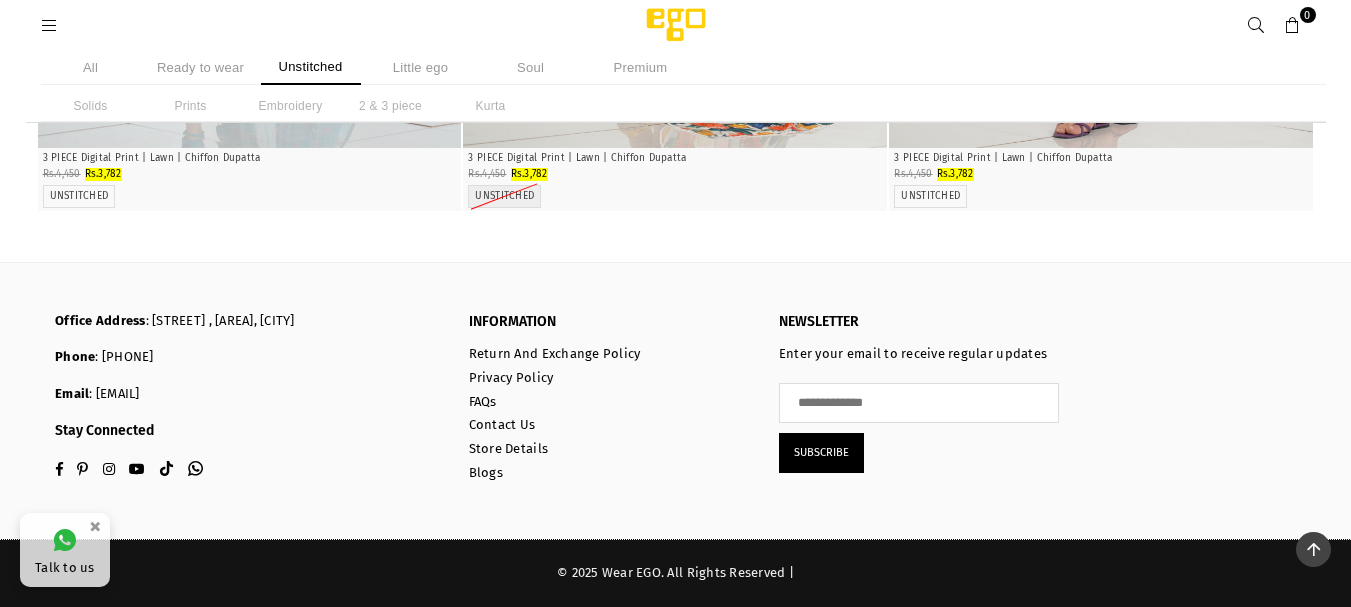 click at bounding box center [50, 26] 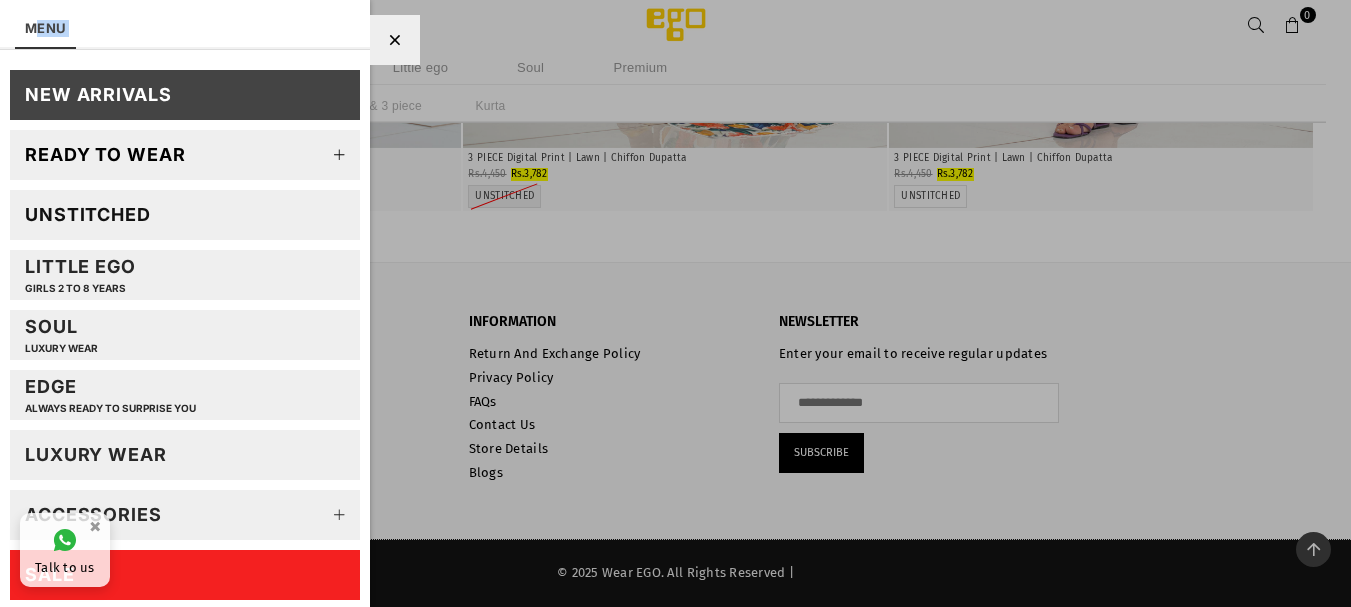 click on "MENU" at bounding box center [185, 24] 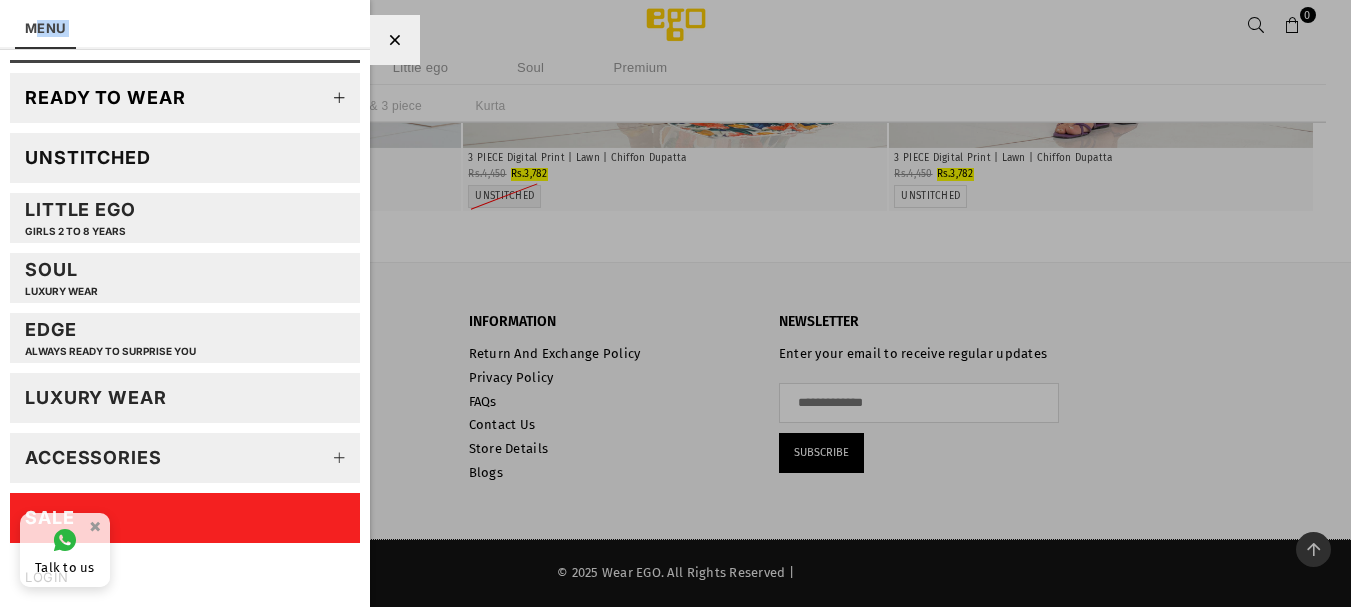 scroll, scrollTop: 109, scrollLeft: 0, axis: vertical 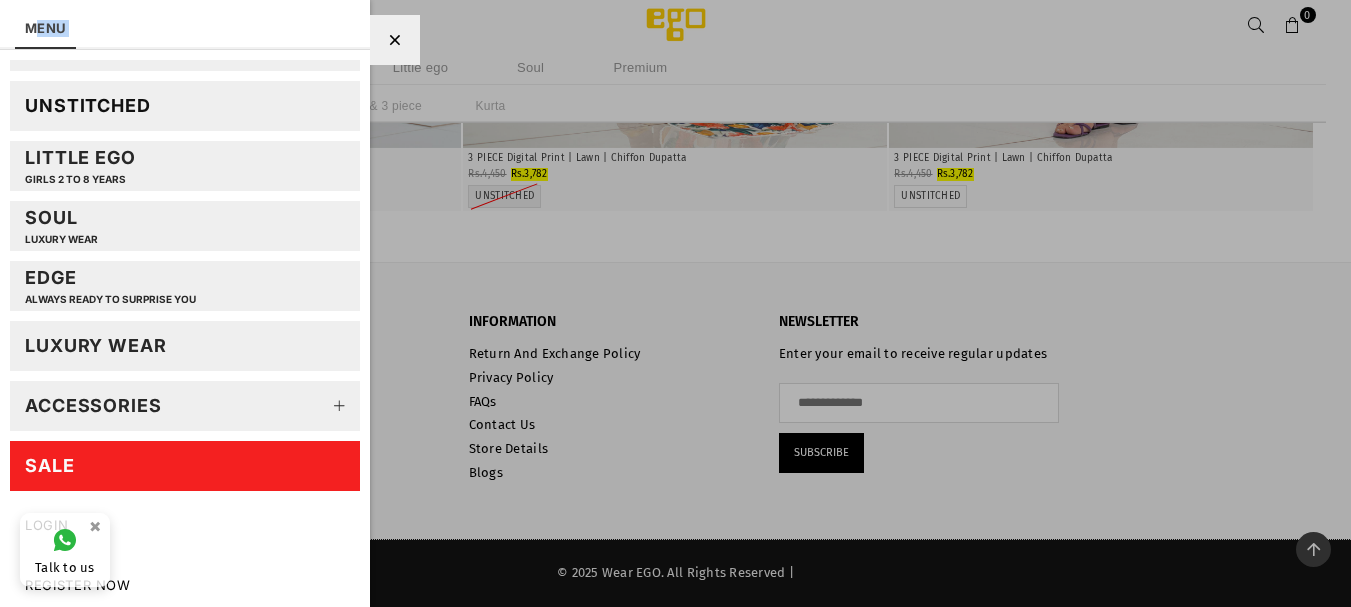 click at bounding box center (340, 406) 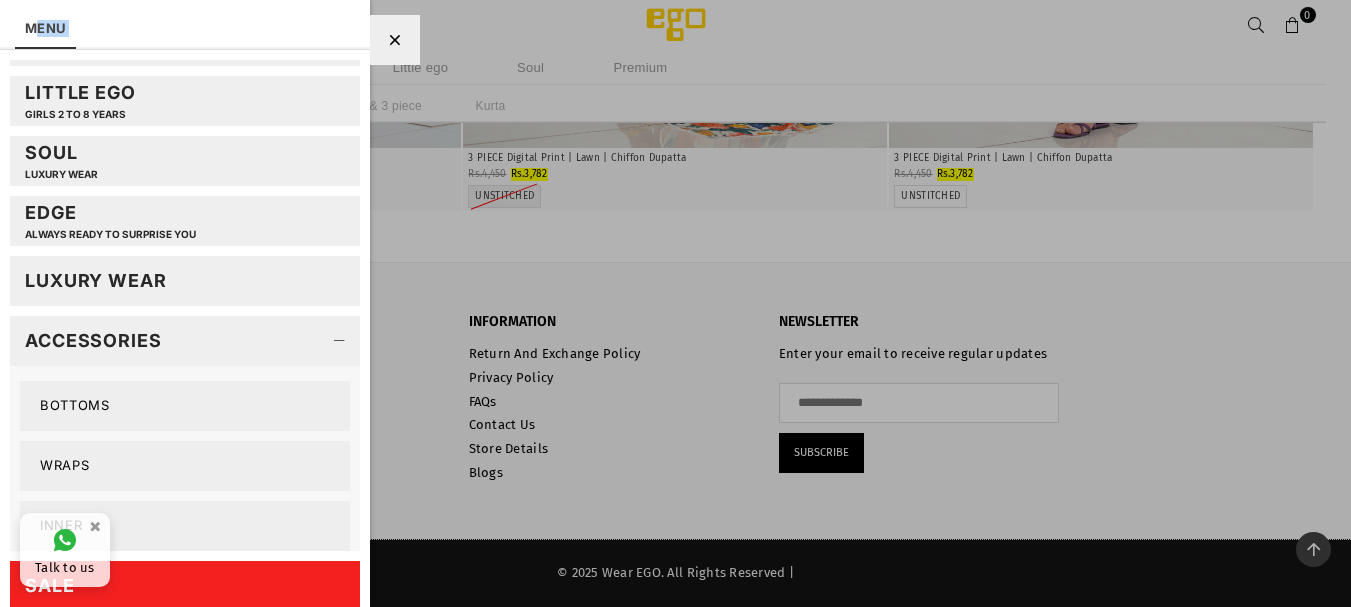 scroll, scrollTop: 209, scrollLeft: 0, axis: vertical 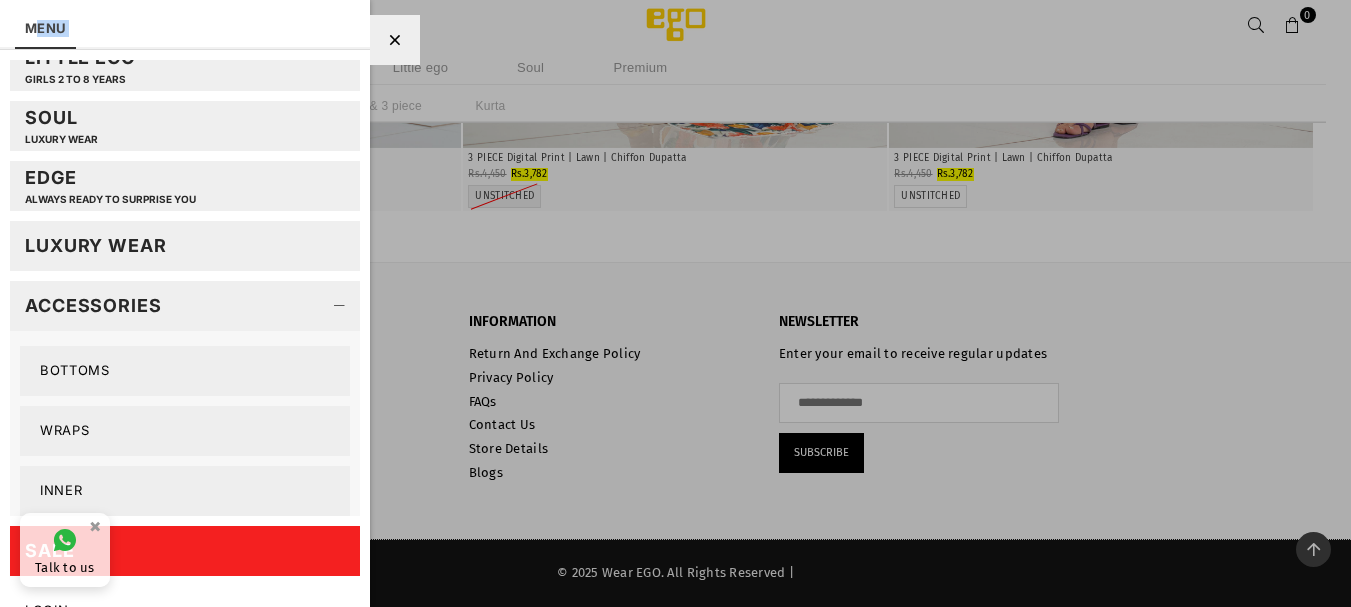 click on "Bottoms" at bounding box center (185, 371) 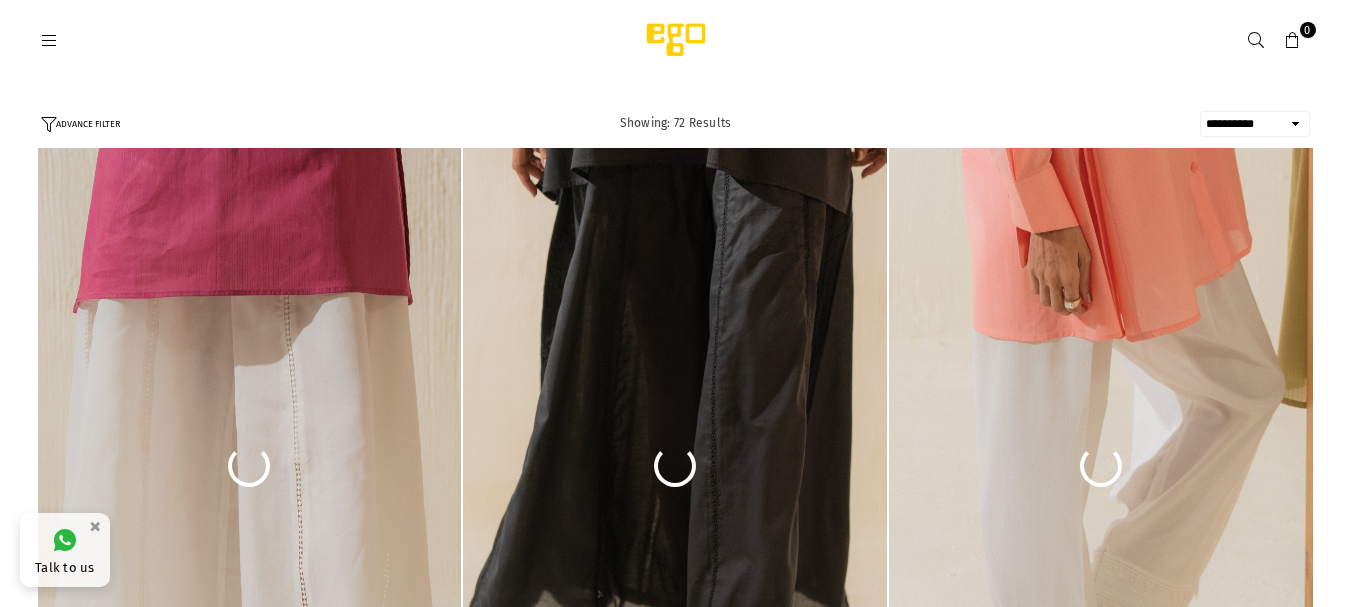 select on "**********" 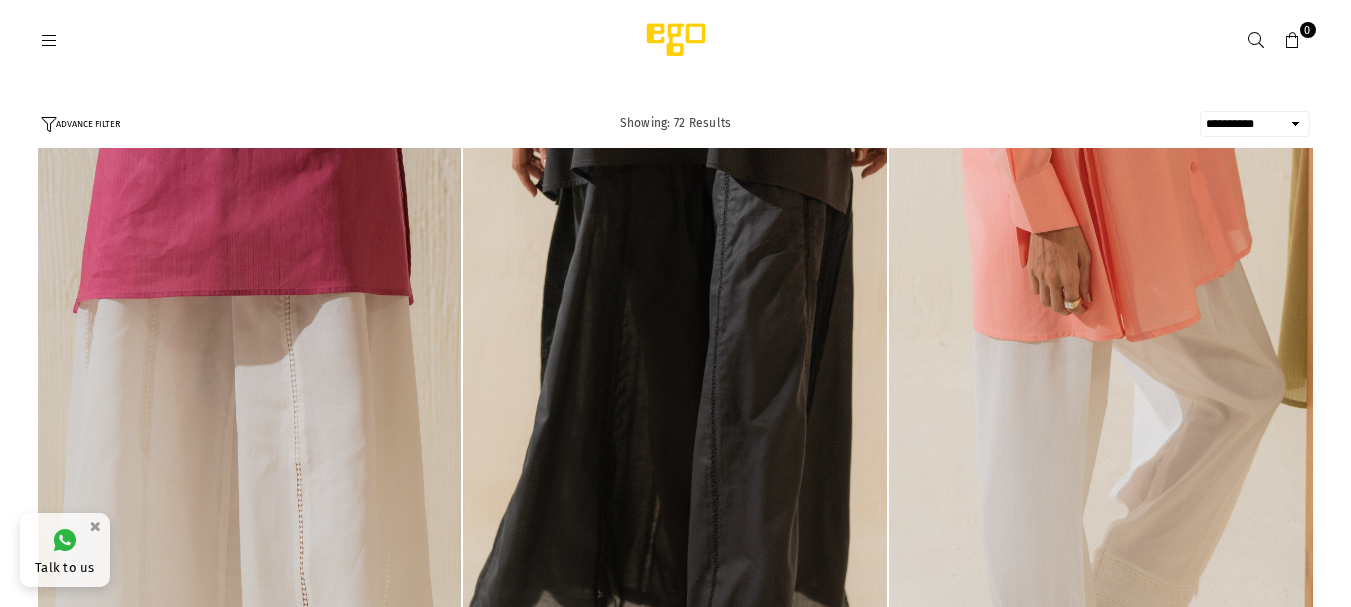 scroll, scrollTop: 0, scrollLeft: 0, axis: both 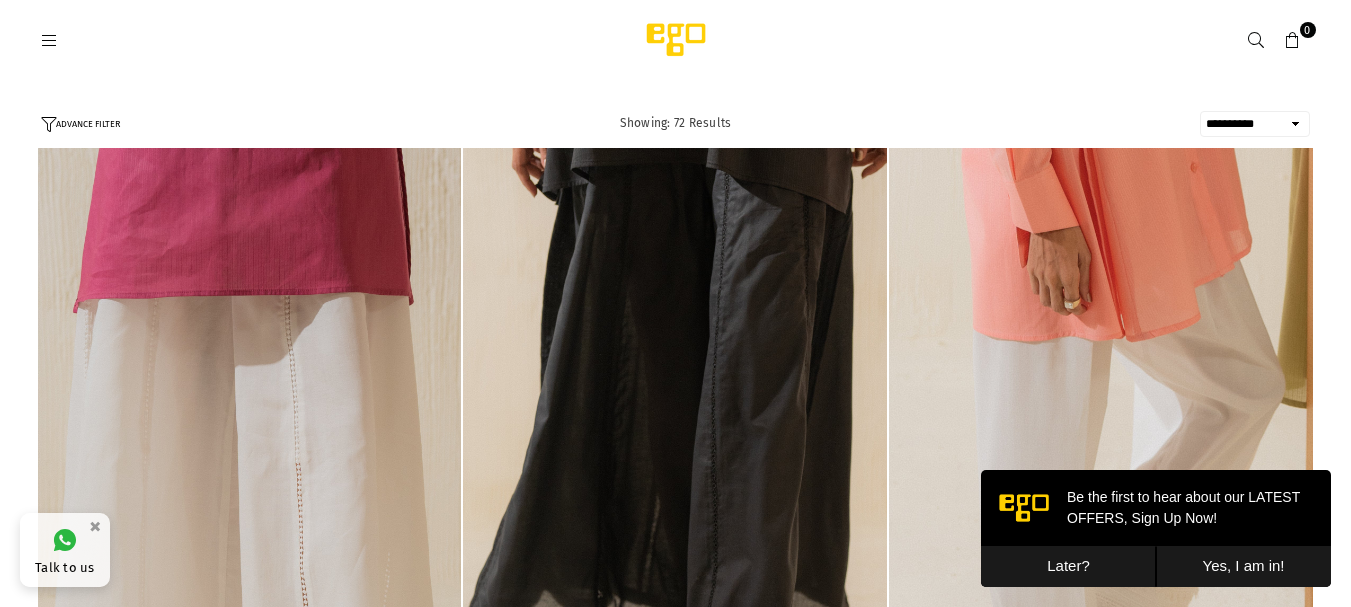 click on "Later?" at bounding box center (1068, 566) 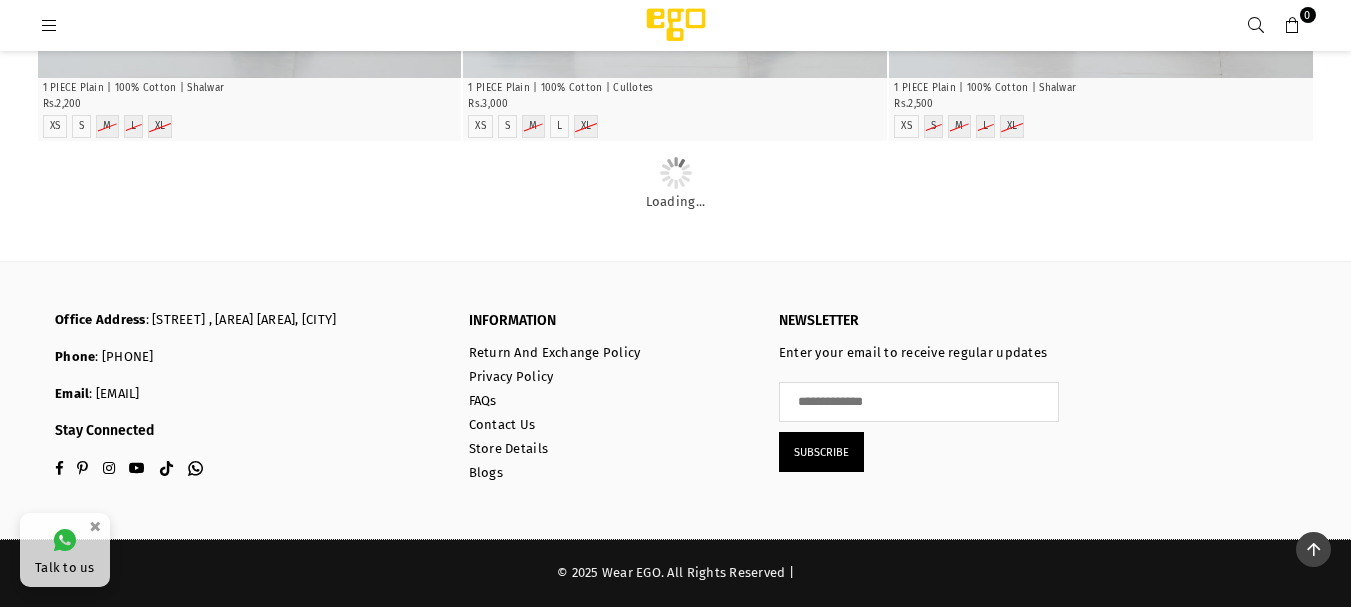 scroll, scrollTop: 5278, scrollLeft: 0, axis: vertical 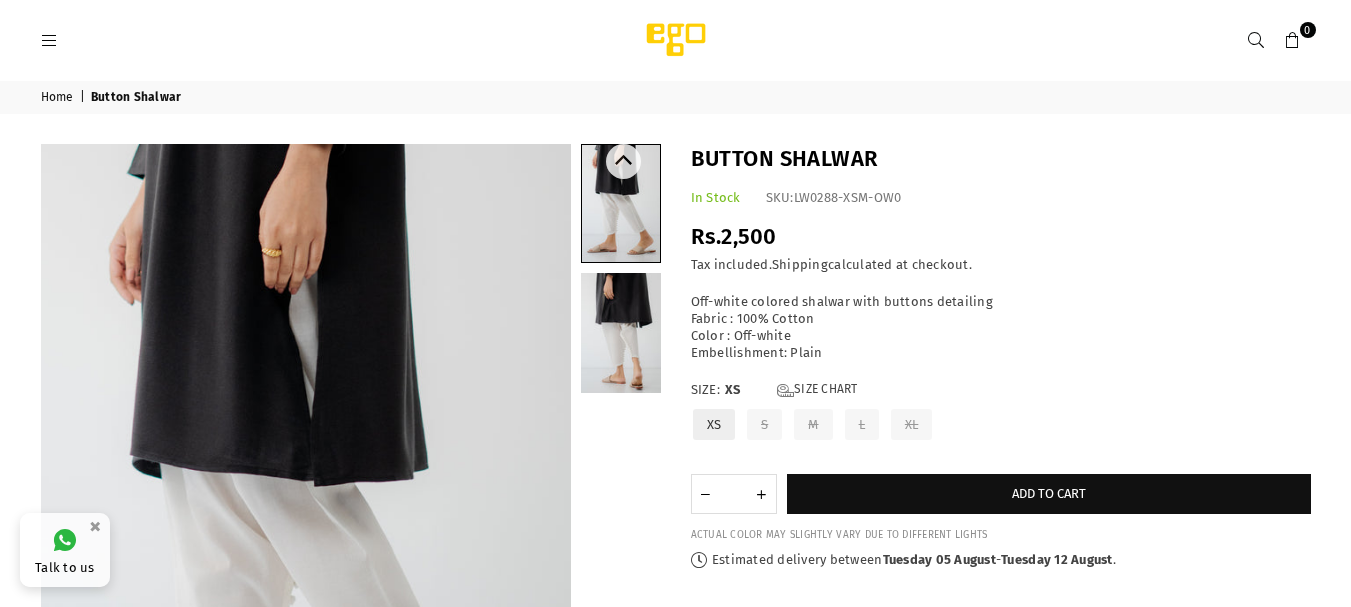 click at bounding box center [621, 541] 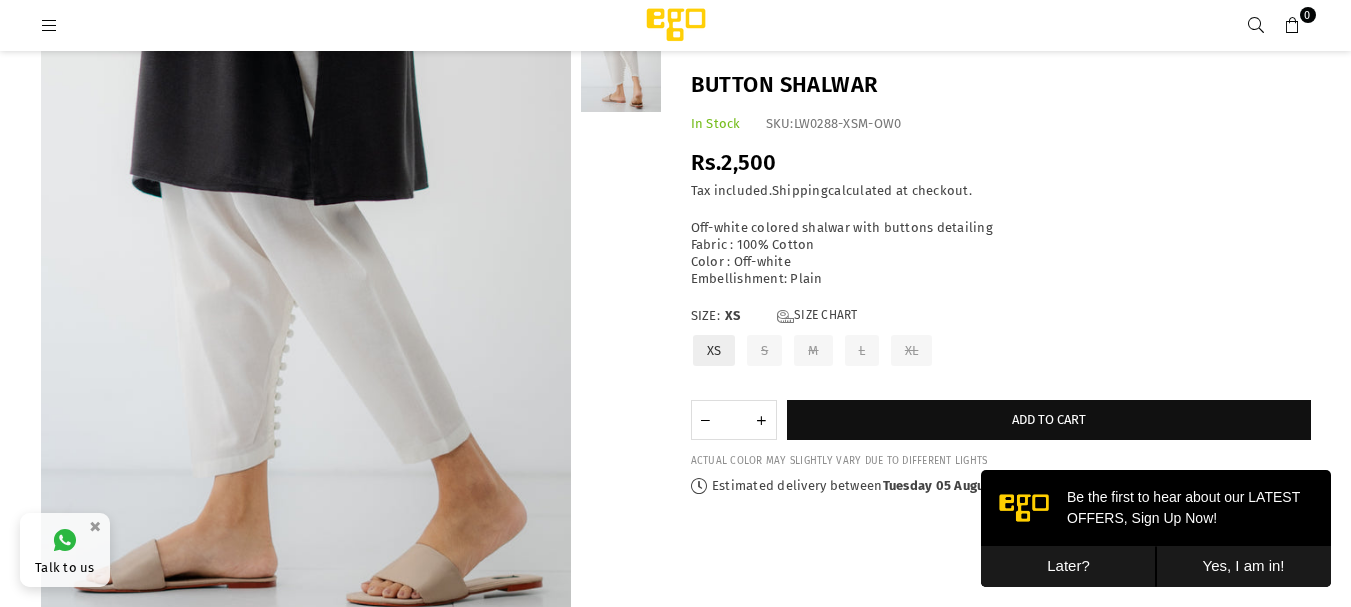 scroll, scrollTop: 250, scrollLeft: 0, axis: vertical 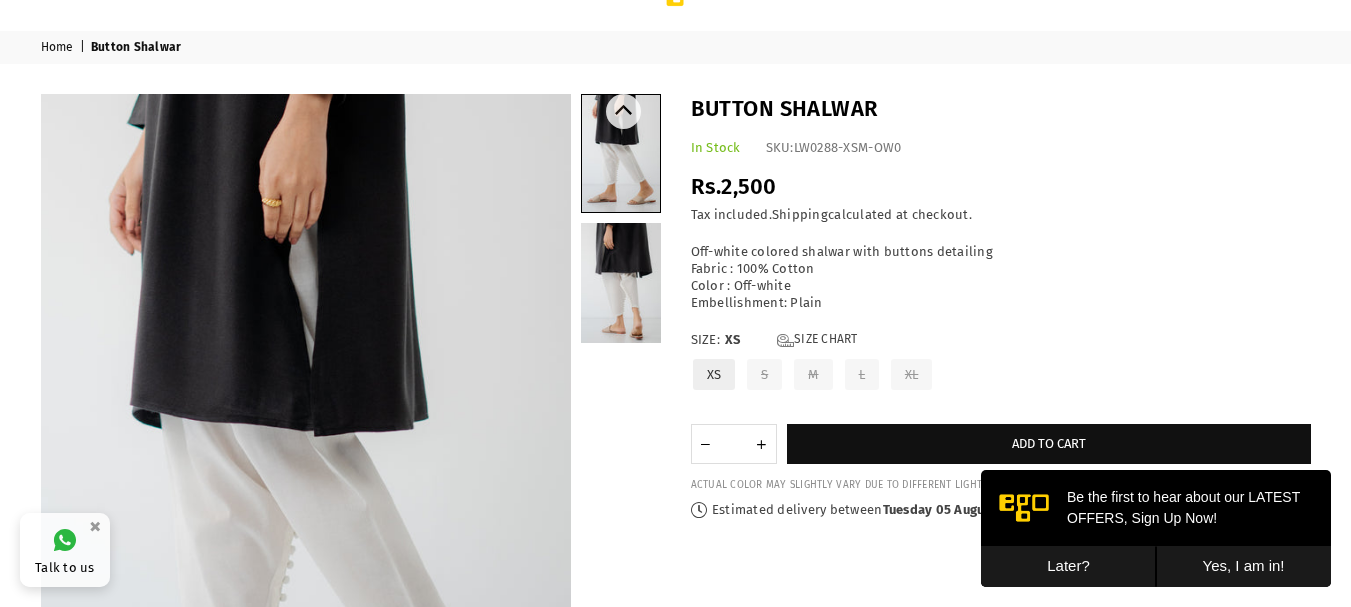 click at bounding box center (621, 283) 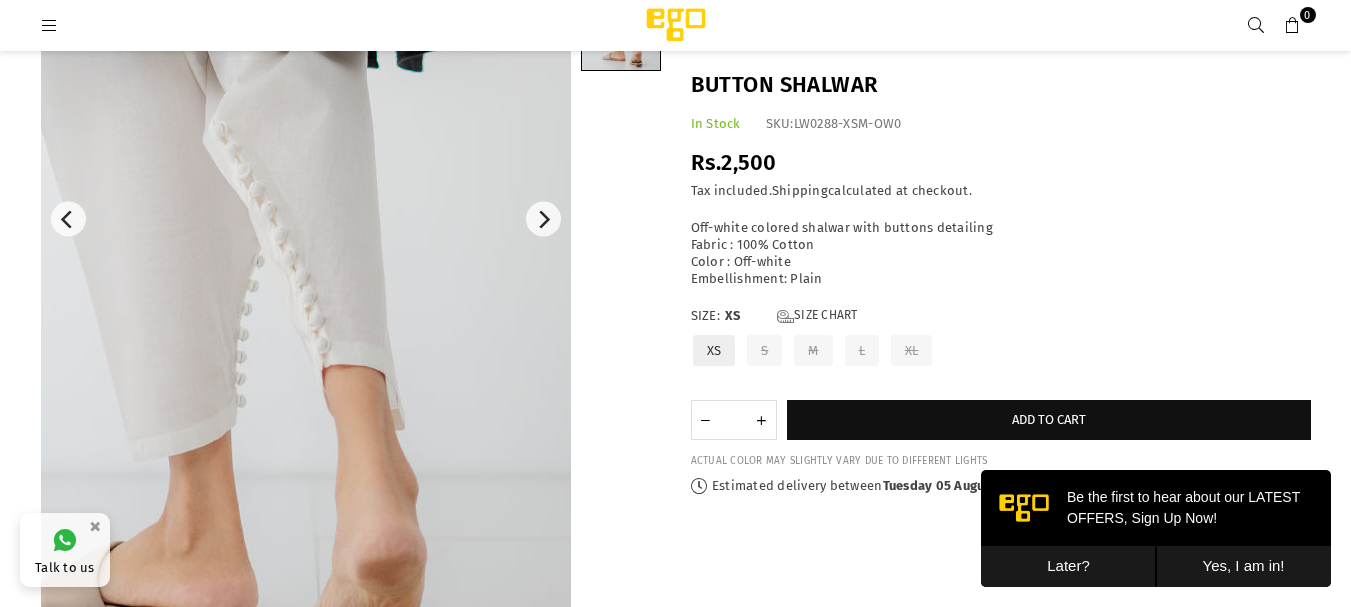 scroll, scrollTop: 200, scrollLeft: 0, axis: vertical 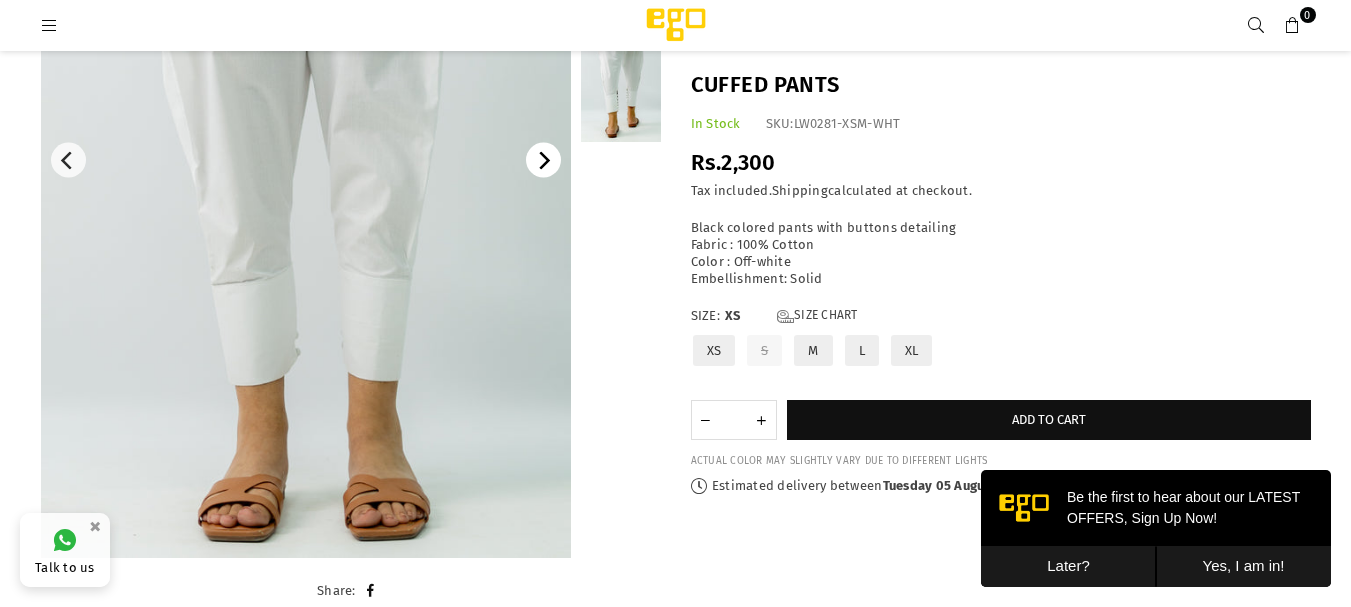 click 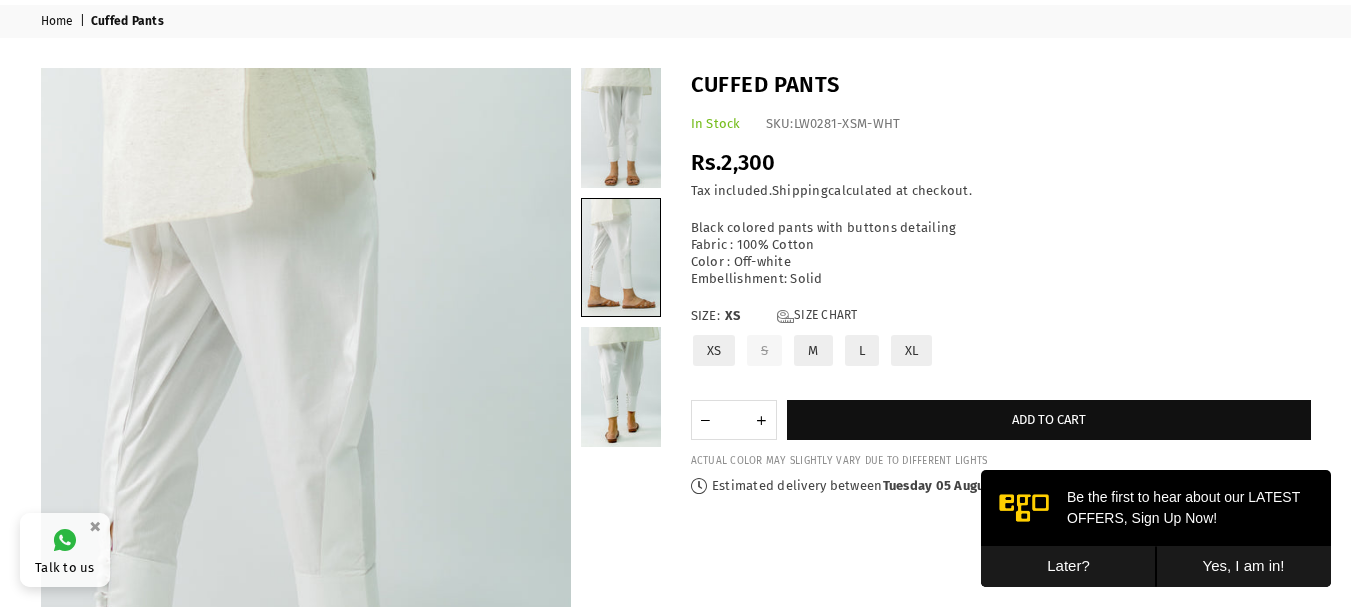 scroll, scrollTop: 0, scrollLeft: 0, axis: both 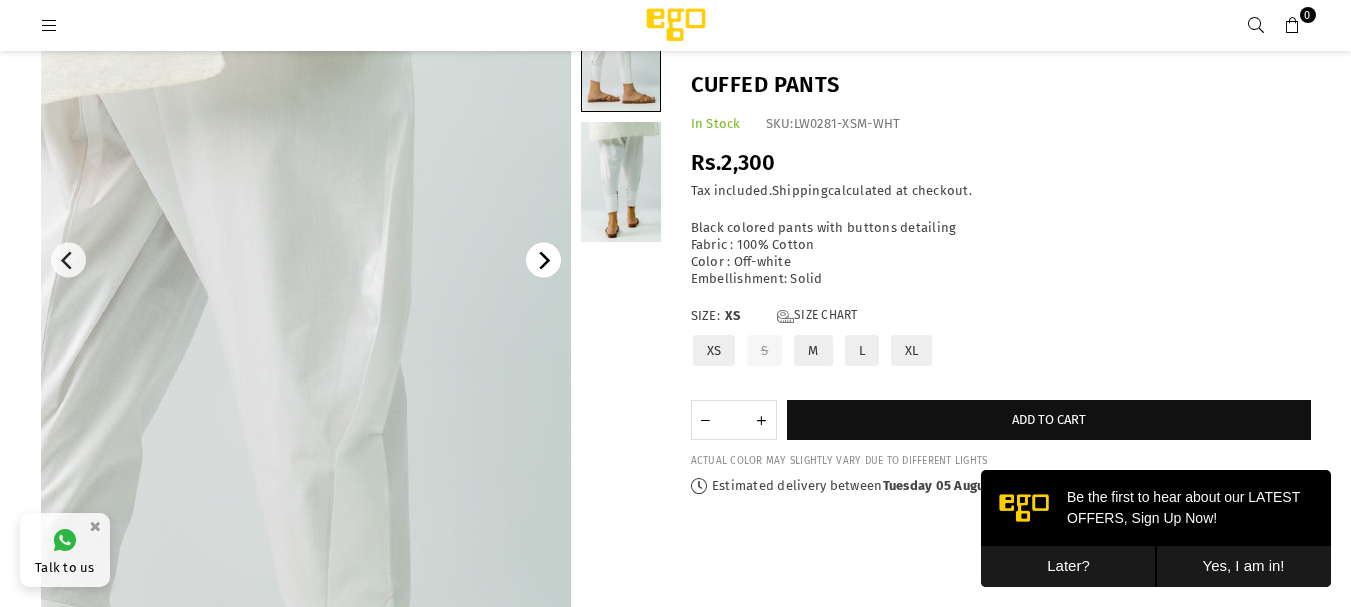 click 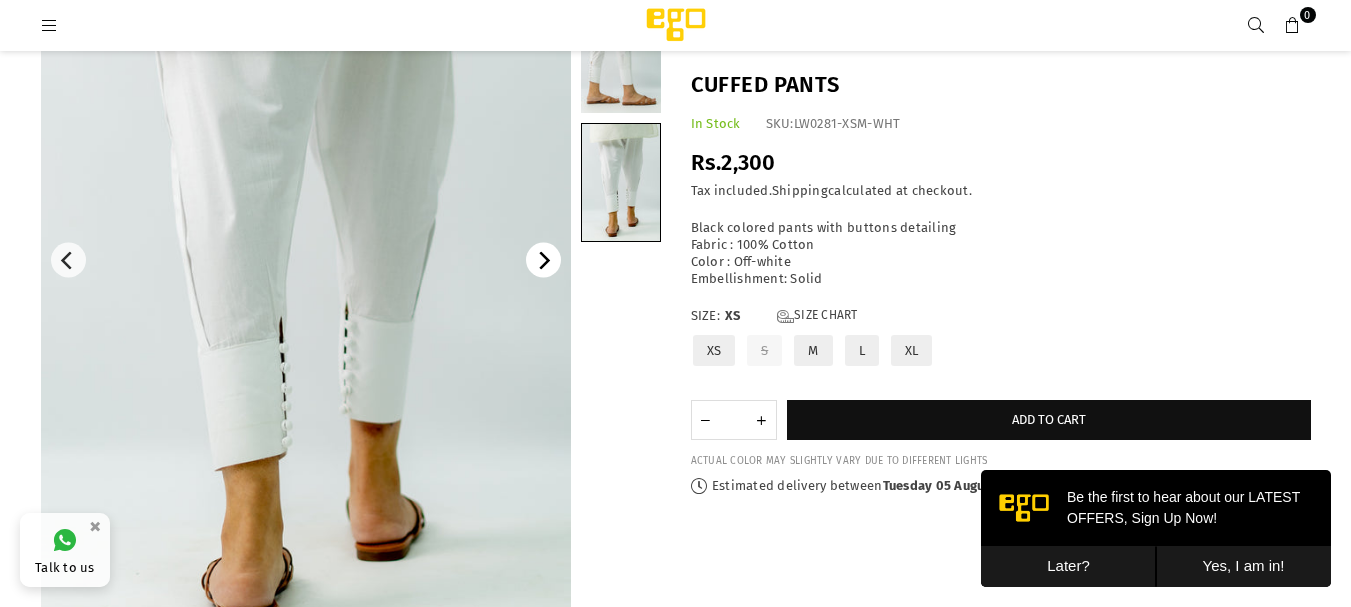 click 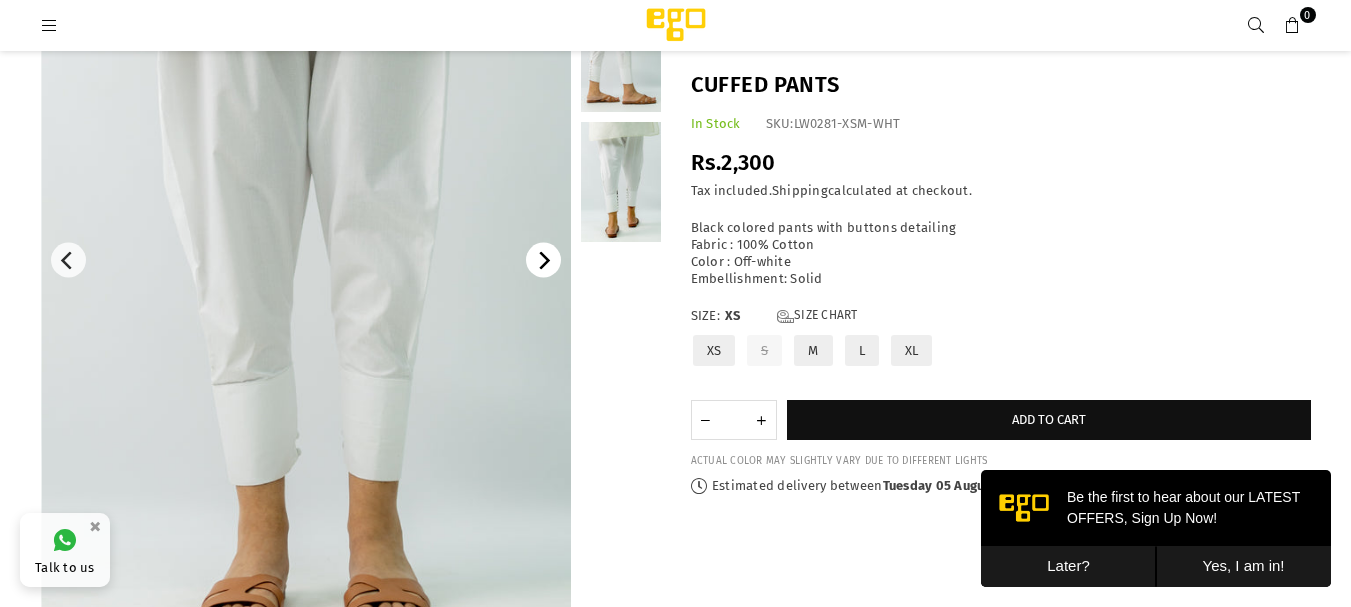 click 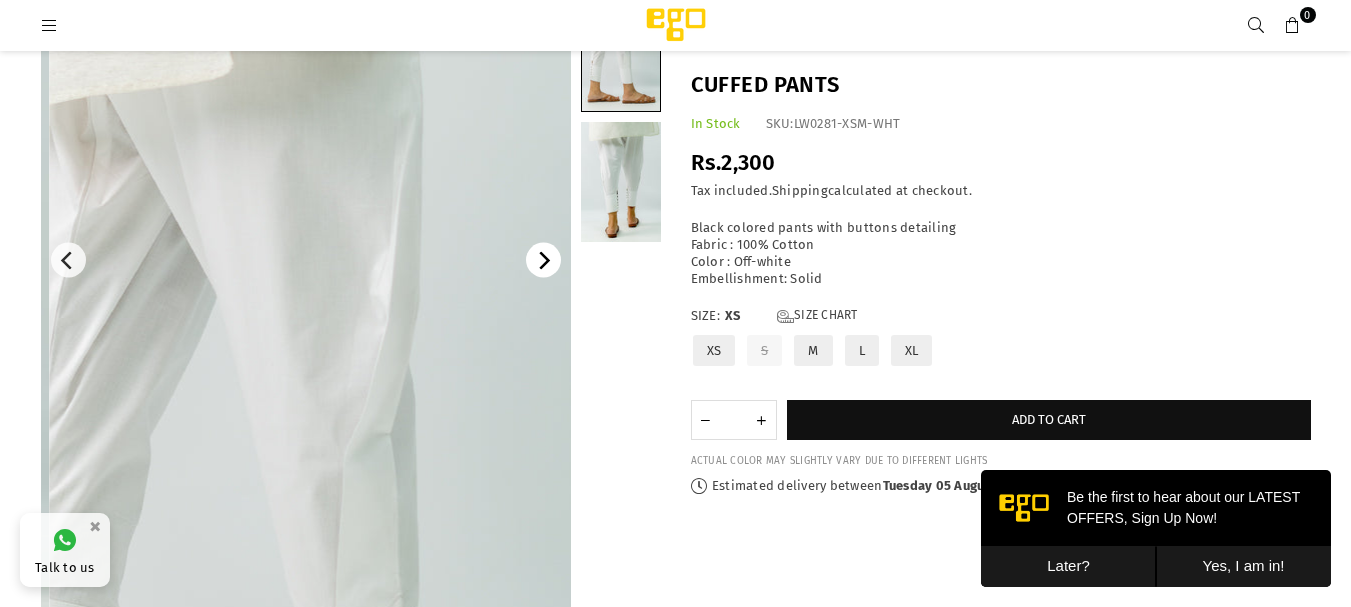 click 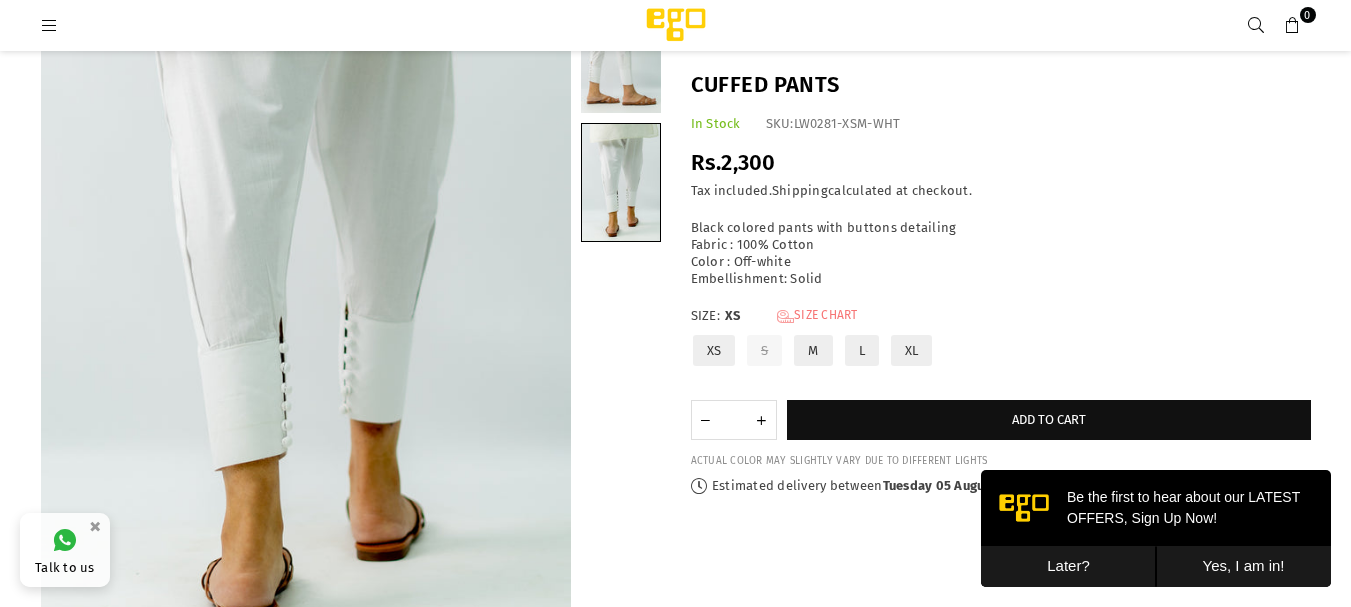 click on "Size Chart" at bounding box center (817, 316) 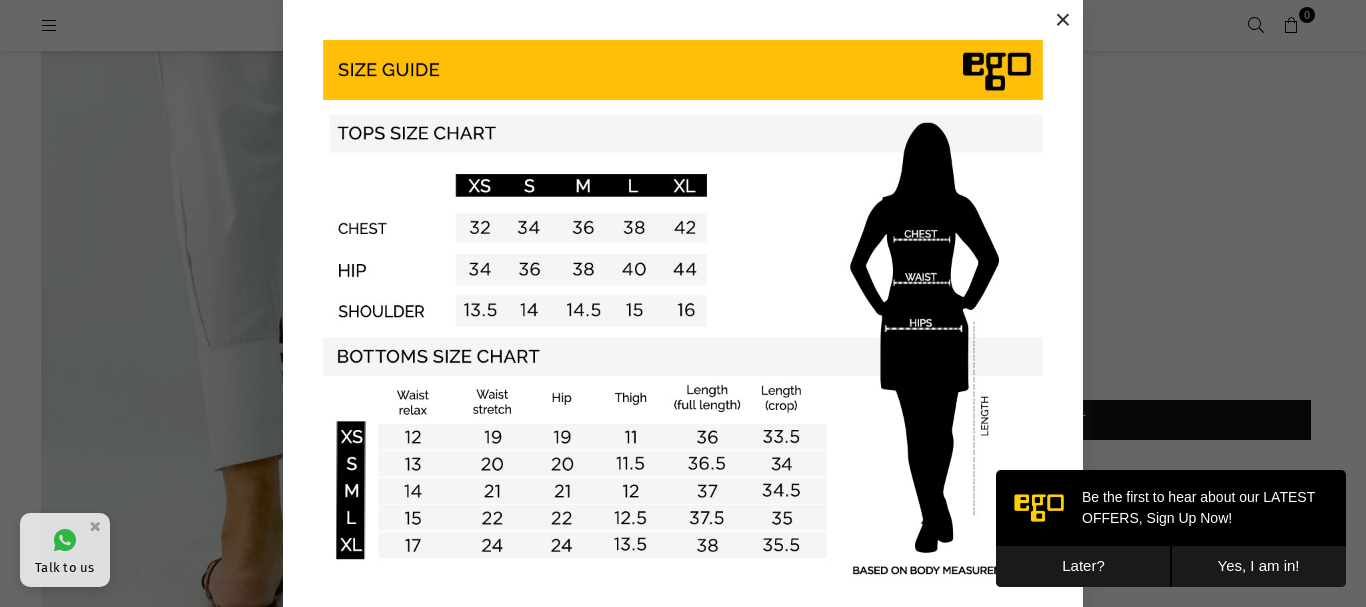 click on "×" at bounding box center (1063, 20) 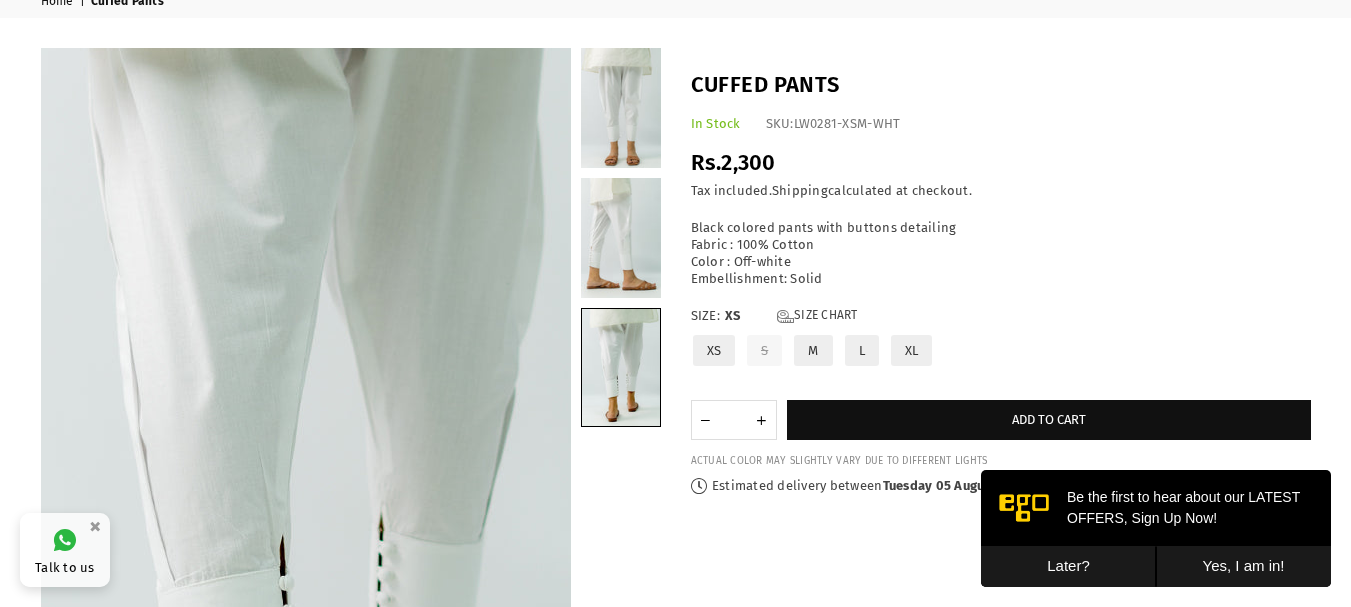 scroll, scrollTop: 0, scrollLeft: 0, axis: both 